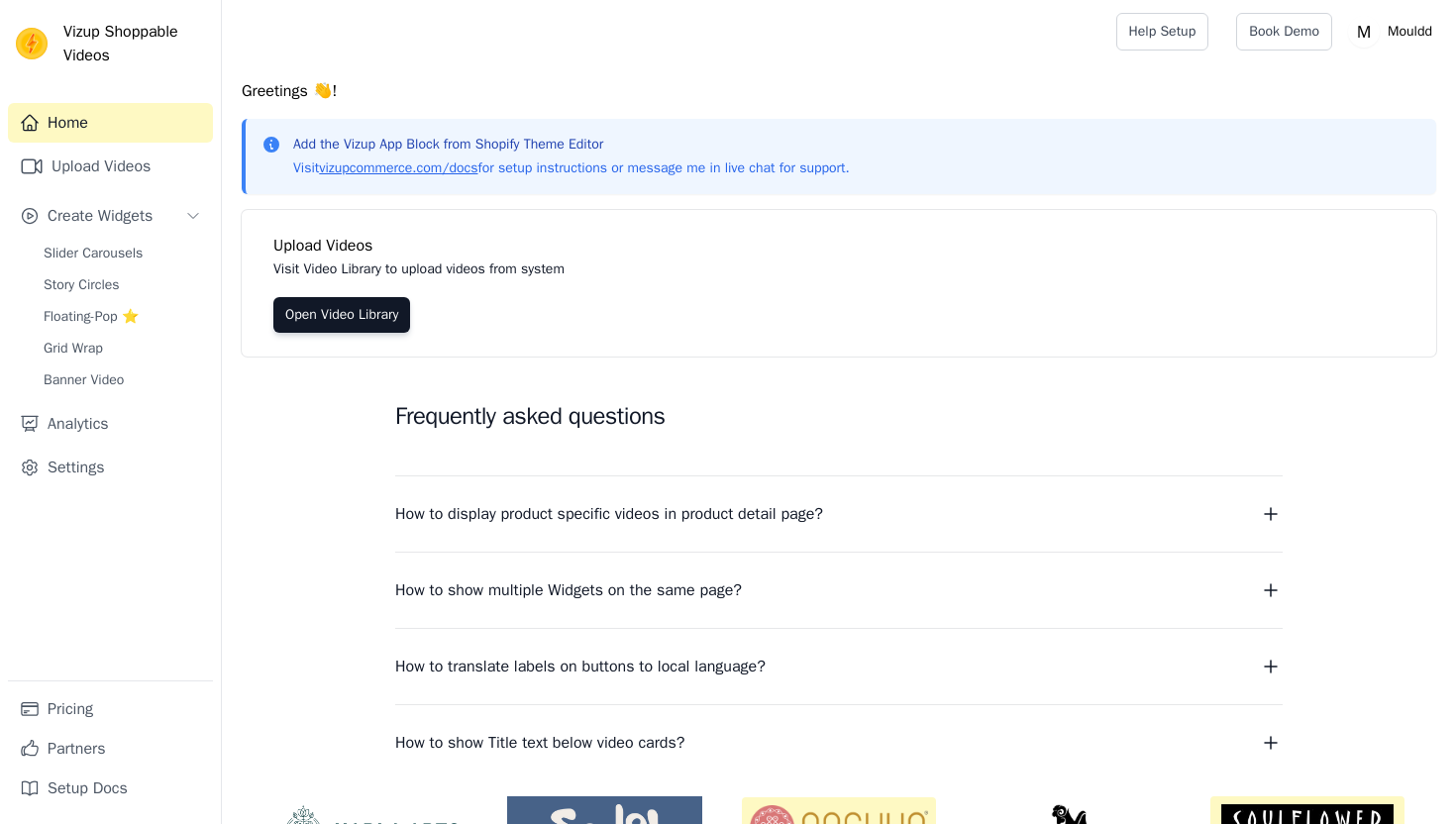 scroll, scrollTop: 0, scrollLeft: 0, axis: both 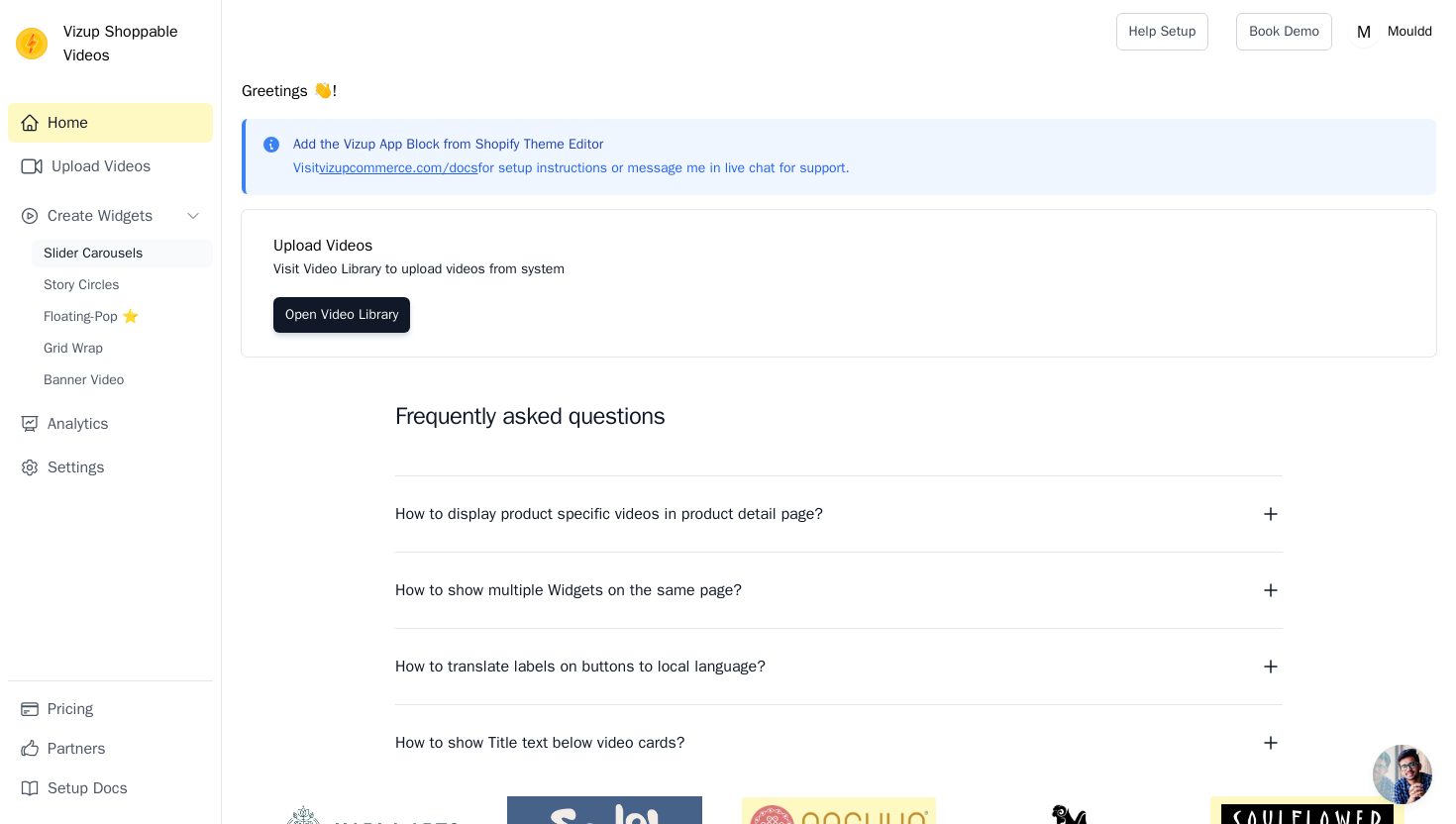 click on "Slider Carousels" at bounding box center (93, 254) 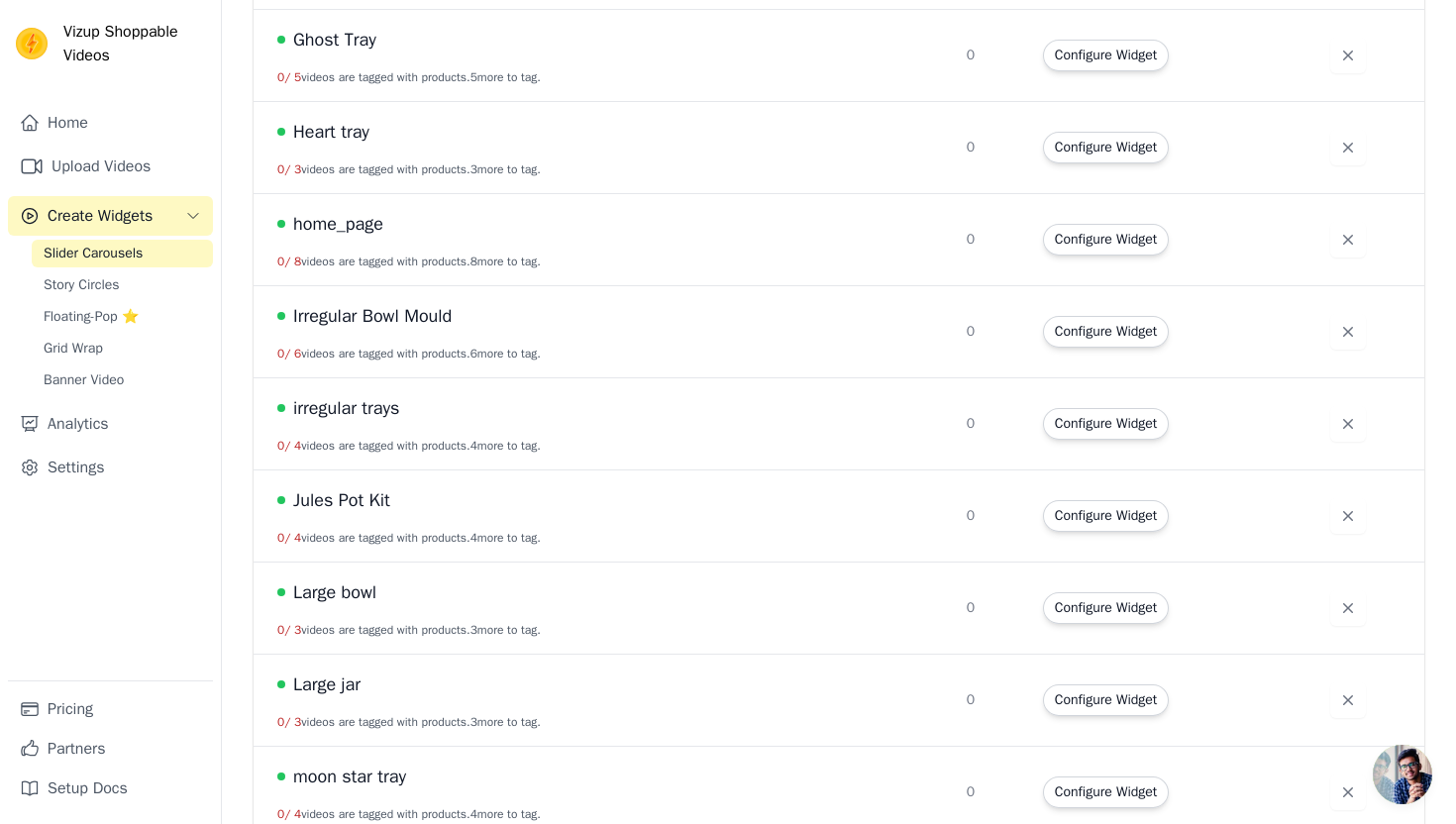 scroll, scrollTop: 1625, scrollLeft: 0, axis: vertical 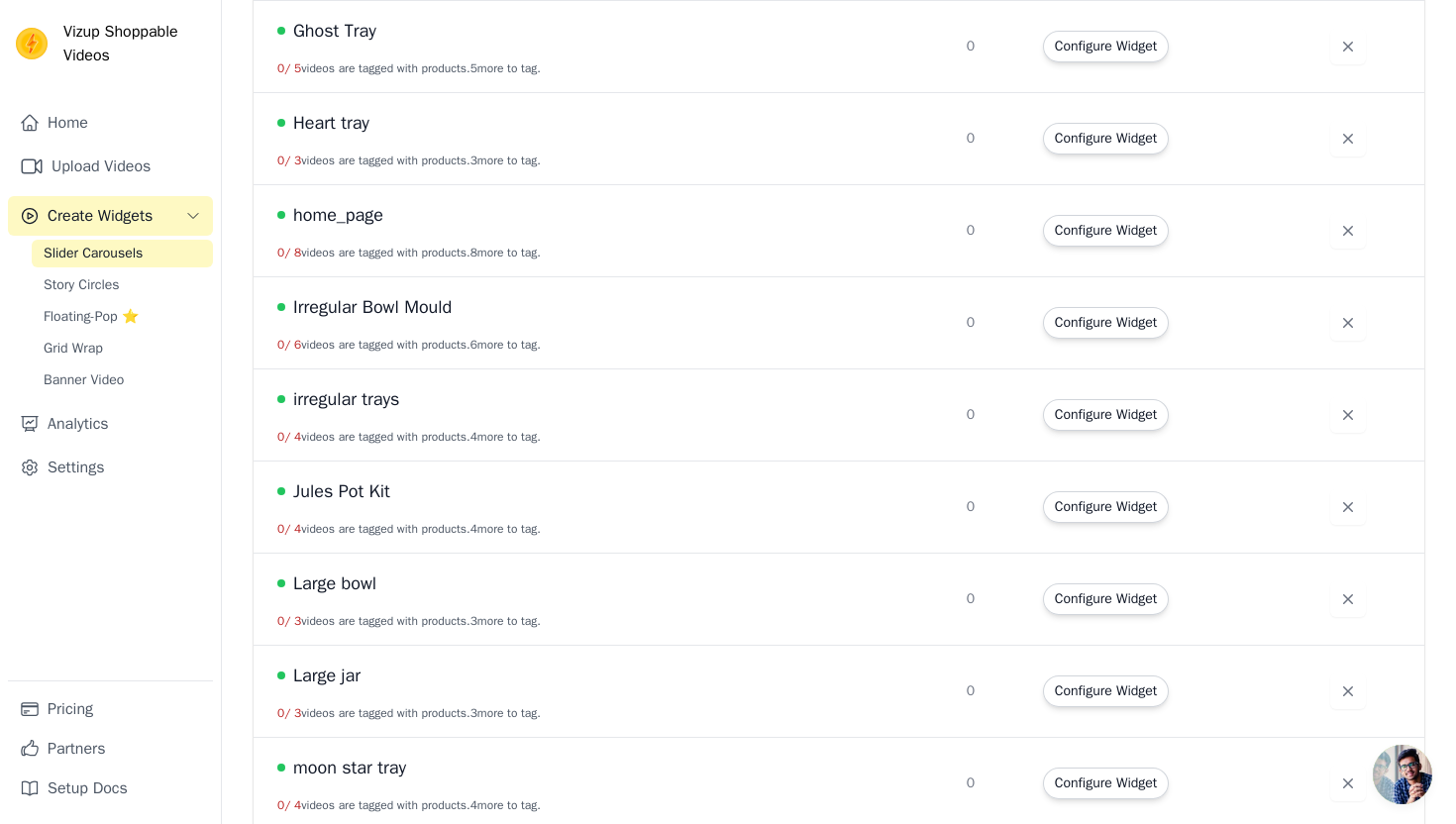 click on "home_page" at bounding box center (338, 215) 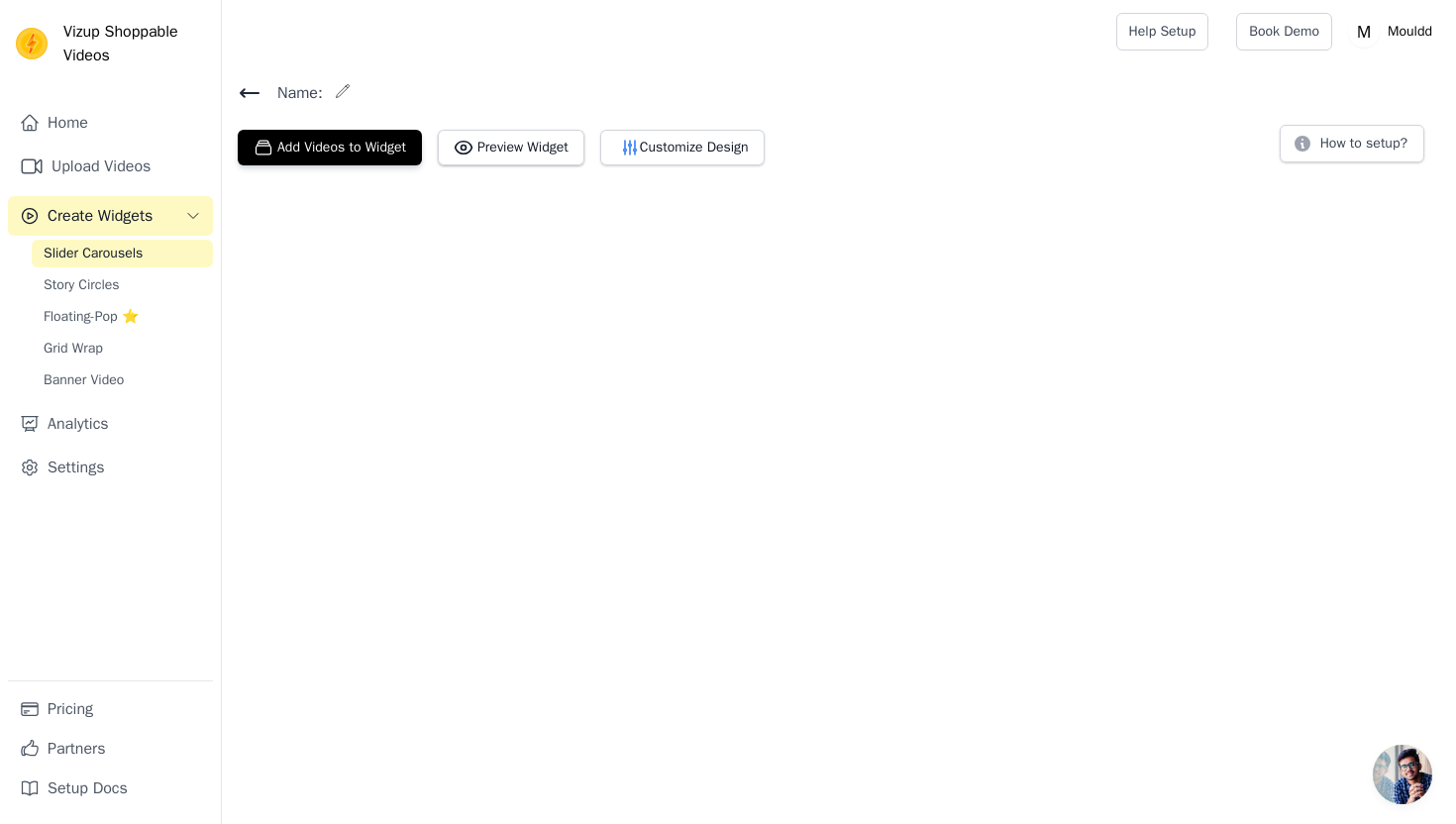 scroll, scrollTop: 0, scrollLeft: 0, axis: both 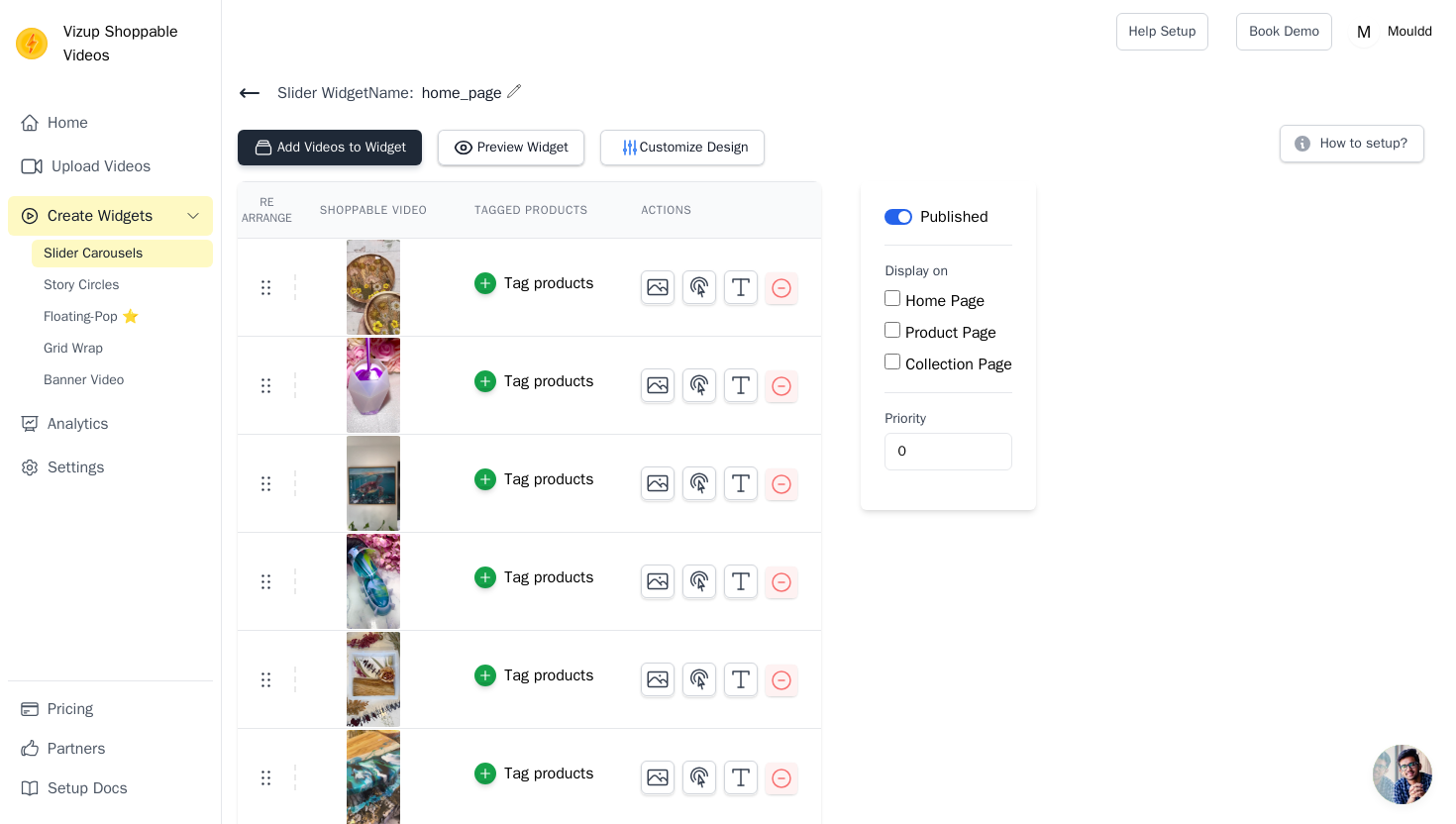 click on "Add Videos to Widget" at bounding box center (330, 148) 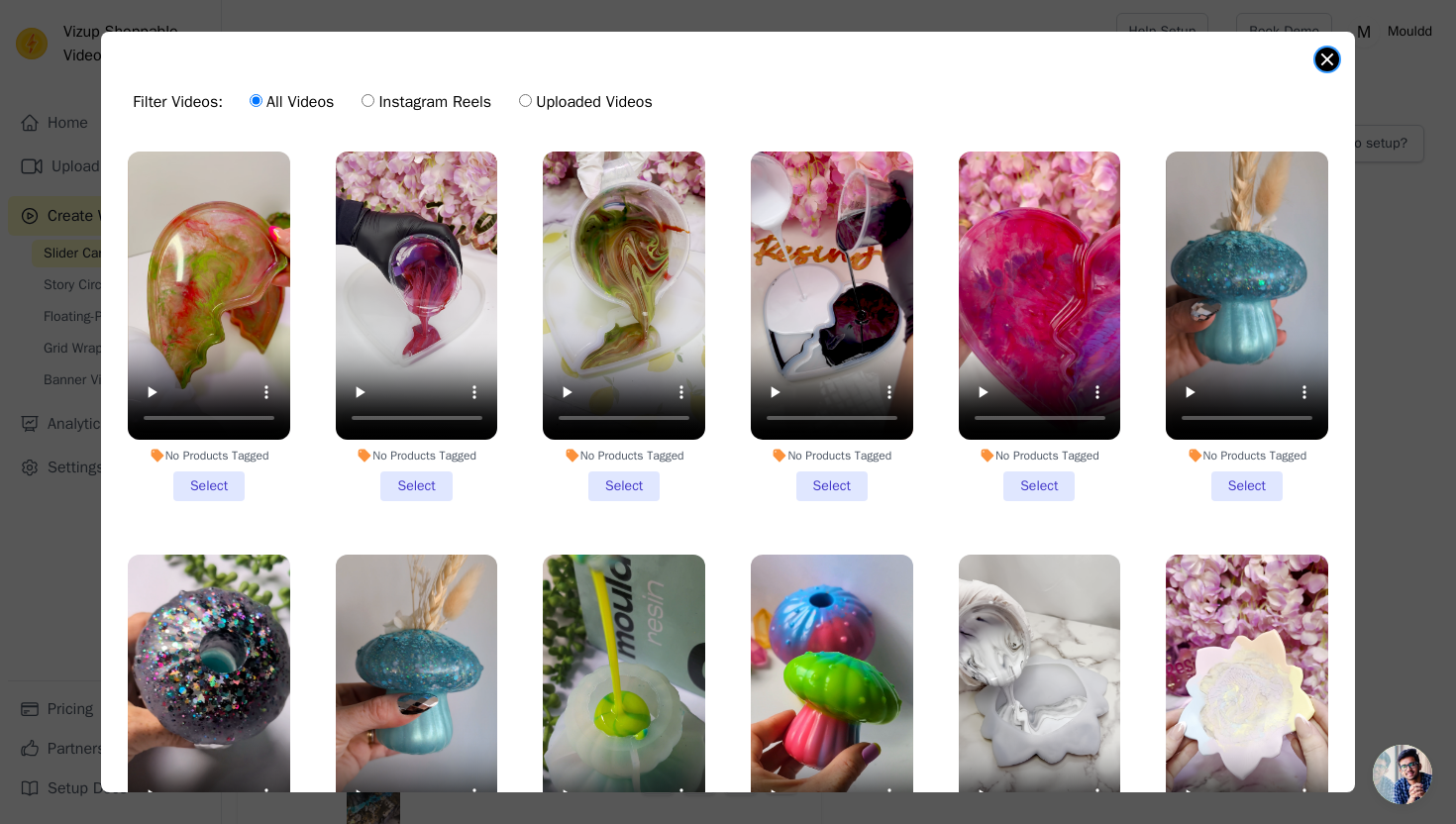 click at bounding box center [1327, 59] 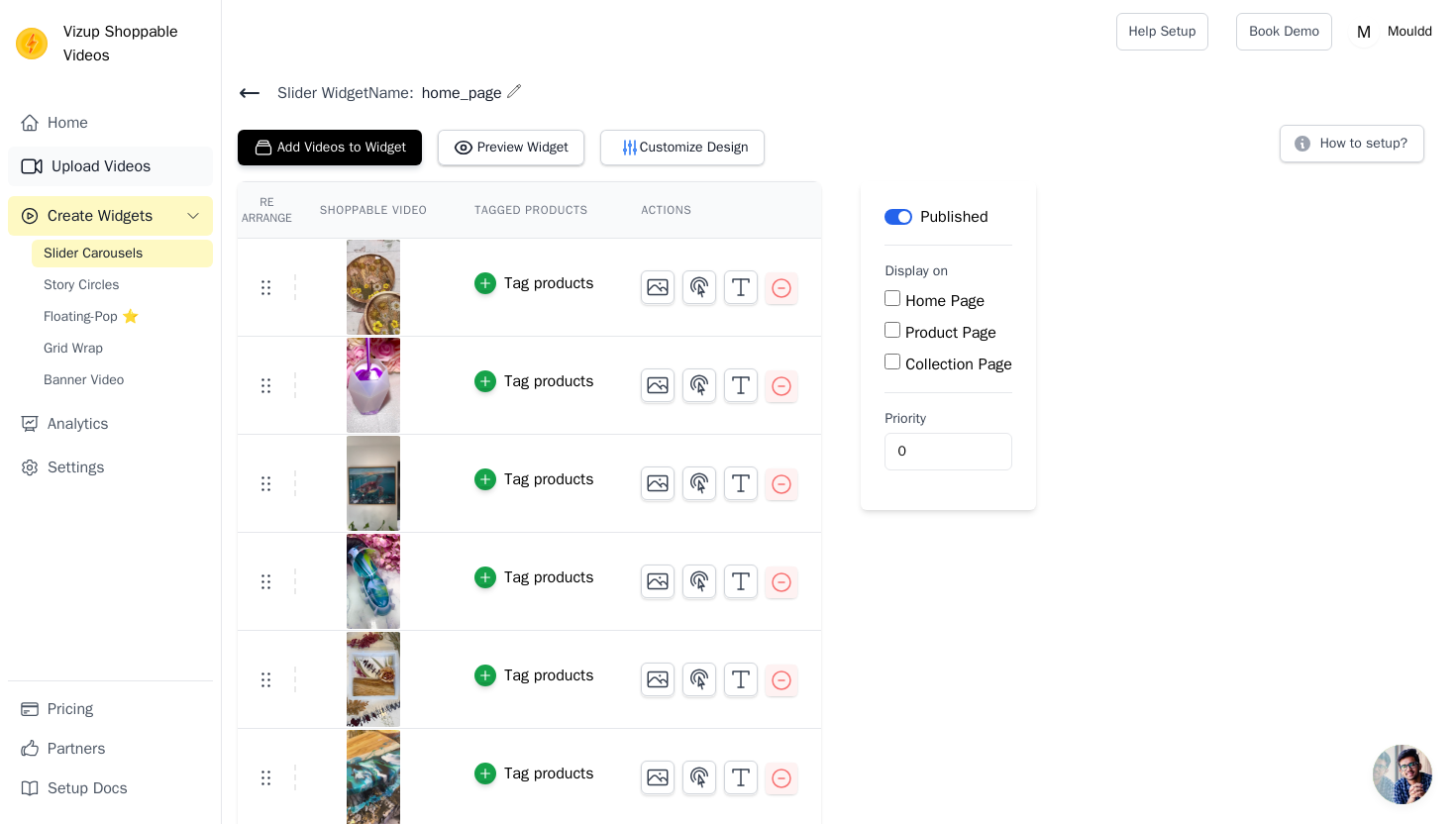 click on "Upload Videos" at bounding box center [110, 166] 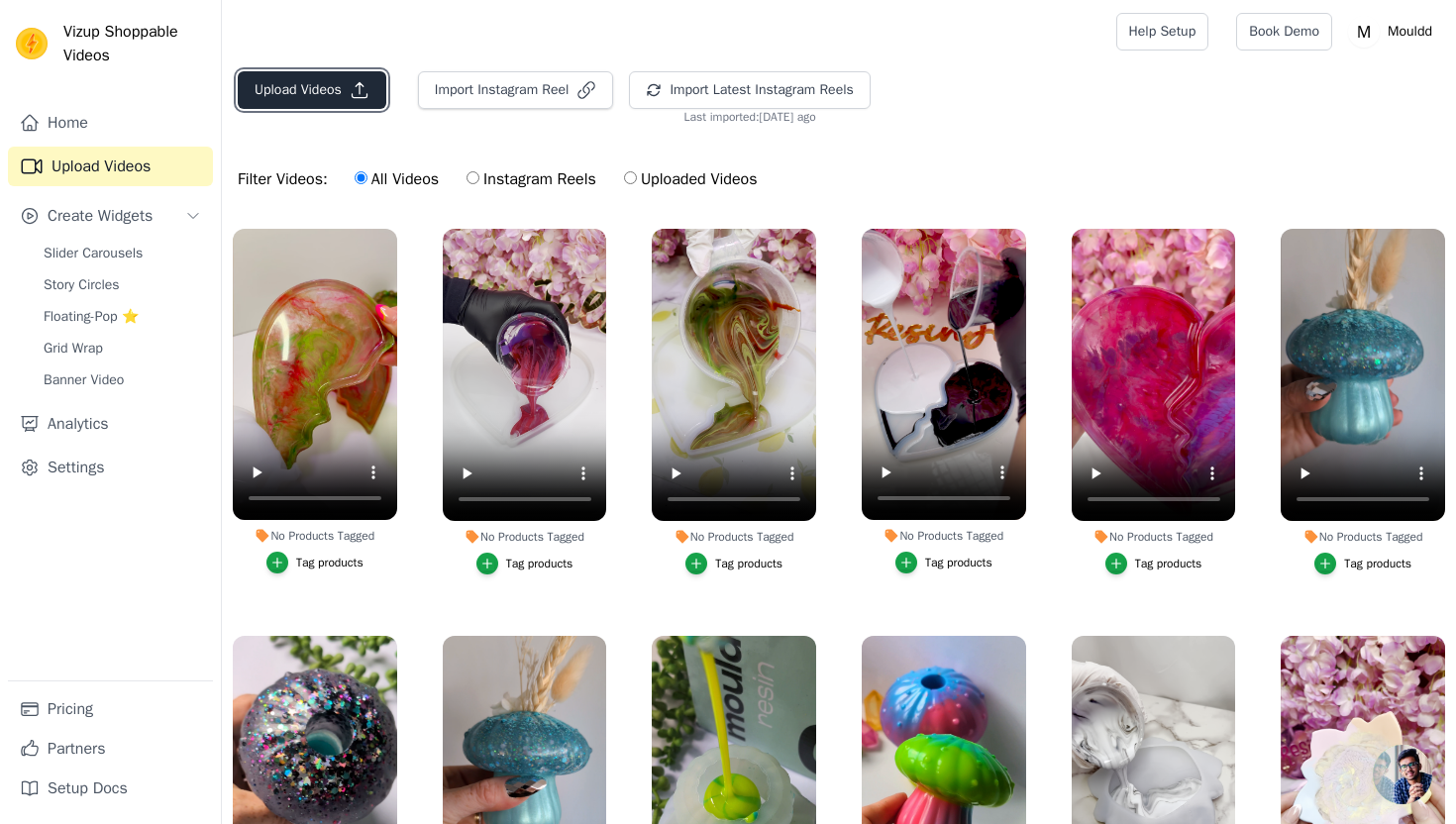 click on "Upload Videos" at bounding box center [312, 90] 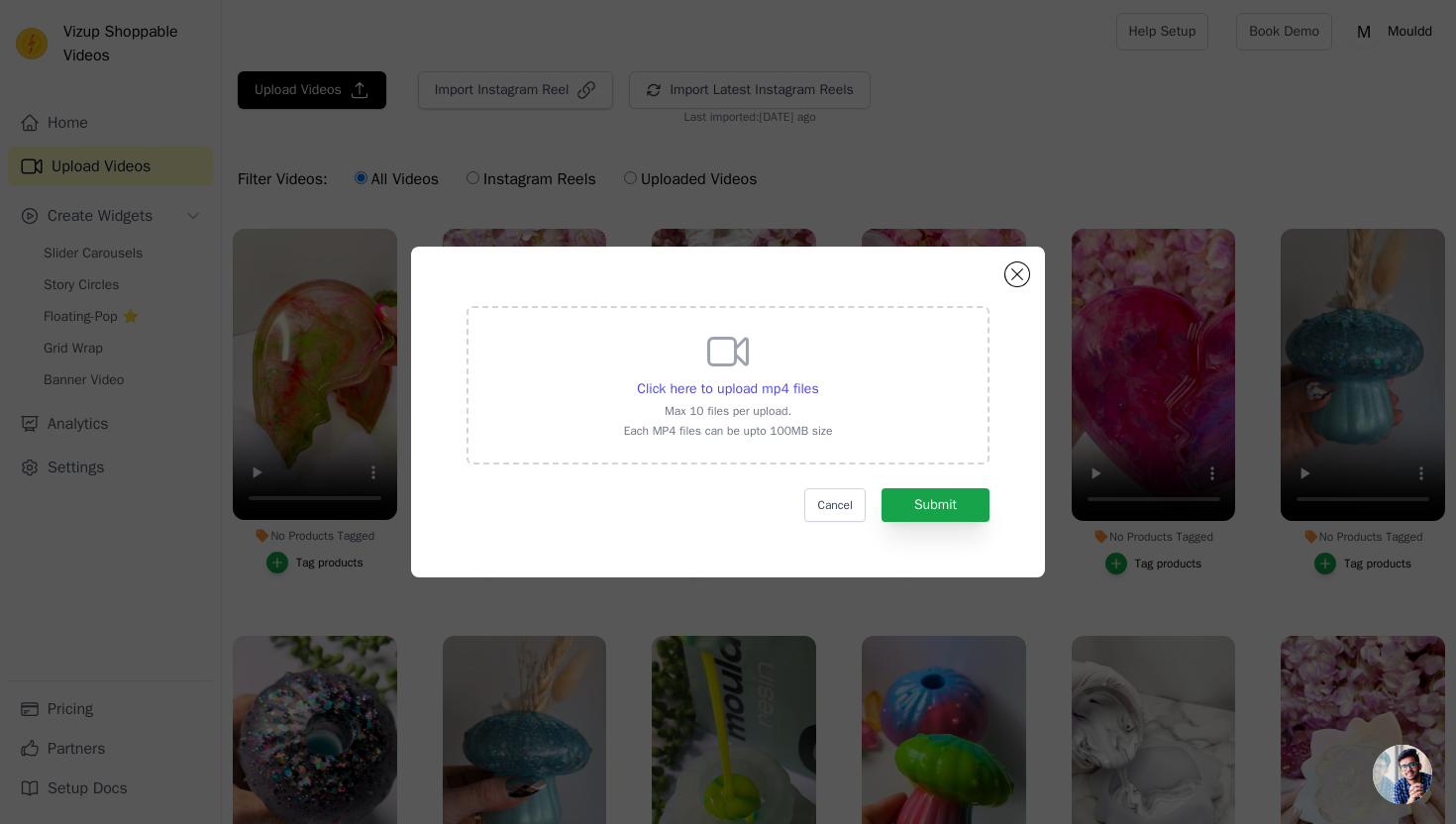 click on "Click here to upload mp4 files     Max 10 files per upload.   Each MP4 files can be upto 100MB size" at bounding box center (728, 385) 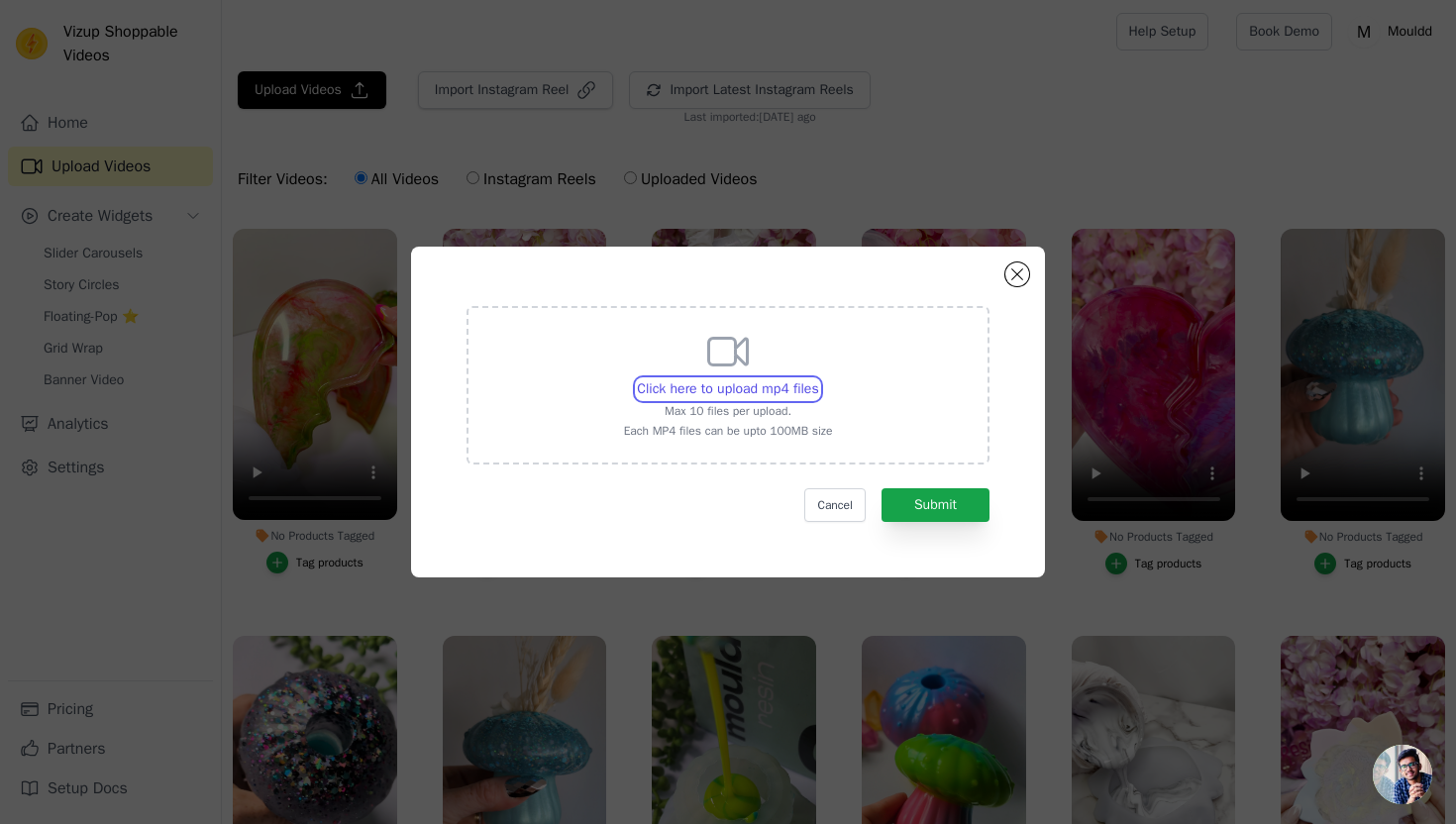 click on "Click here to upload mp4 files     Max 10 files per upload.   Each MP4 files can be upto 100MB size" at bounding box center [818, 378] 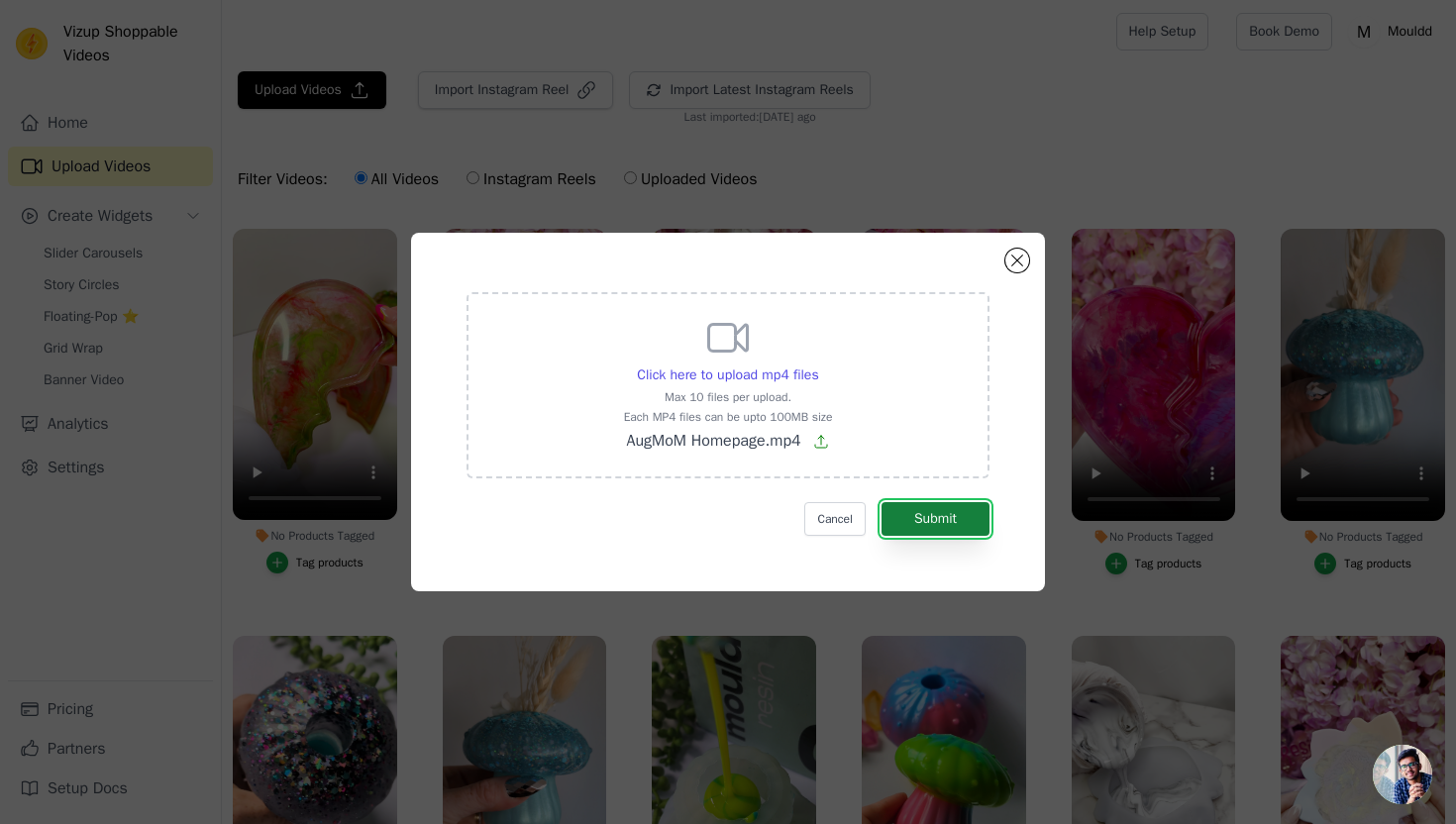 click on "Submit" at bounding box center (935, 519) 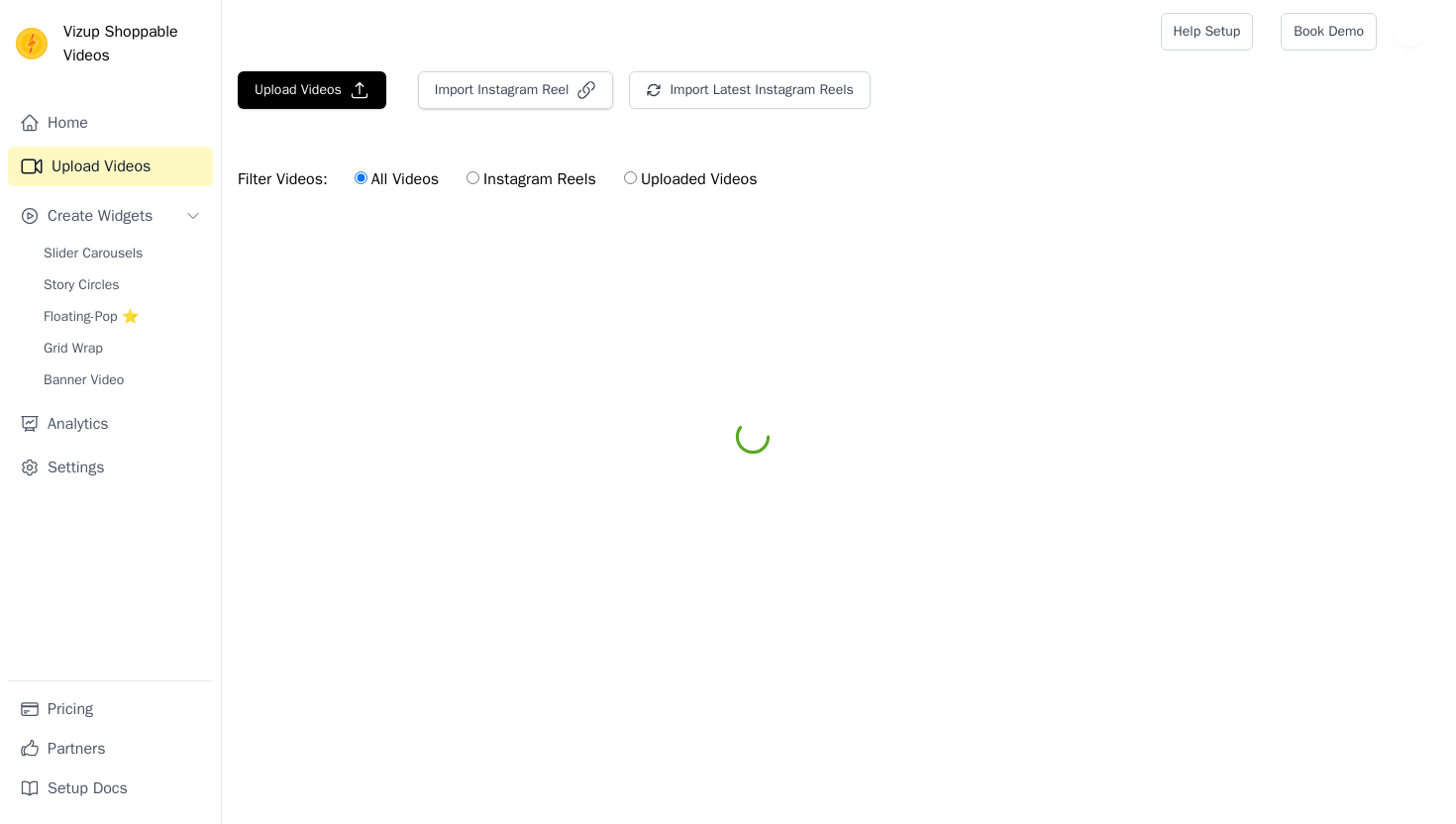 scroll, scrollTop: 0, scrollLeft: 0, axis: both 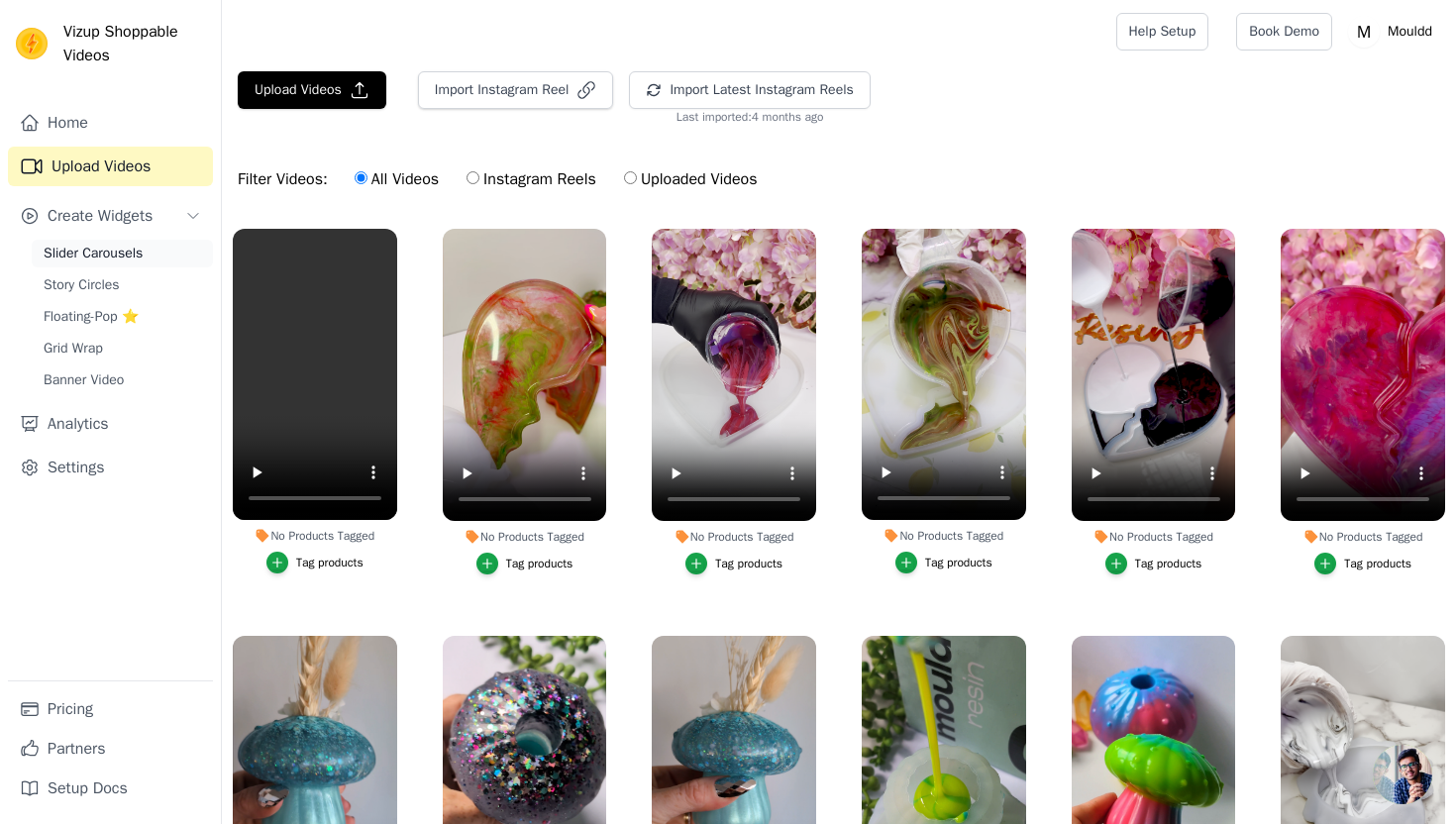 click on "Slider Carousels" at bounding box center [93, 254] 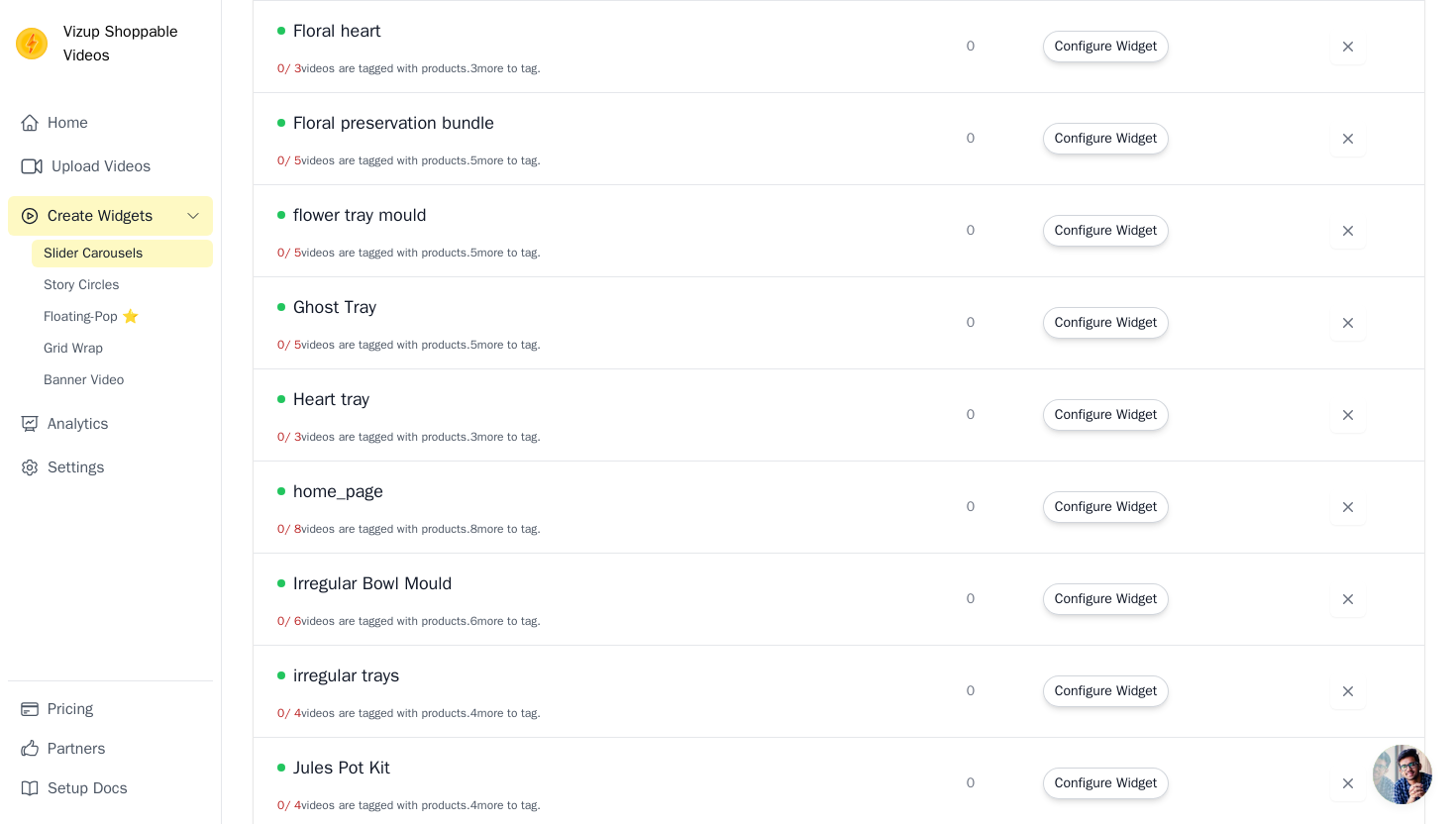 scroll, scrollTop: 1367, scrollLeft: 0, axis: vertical 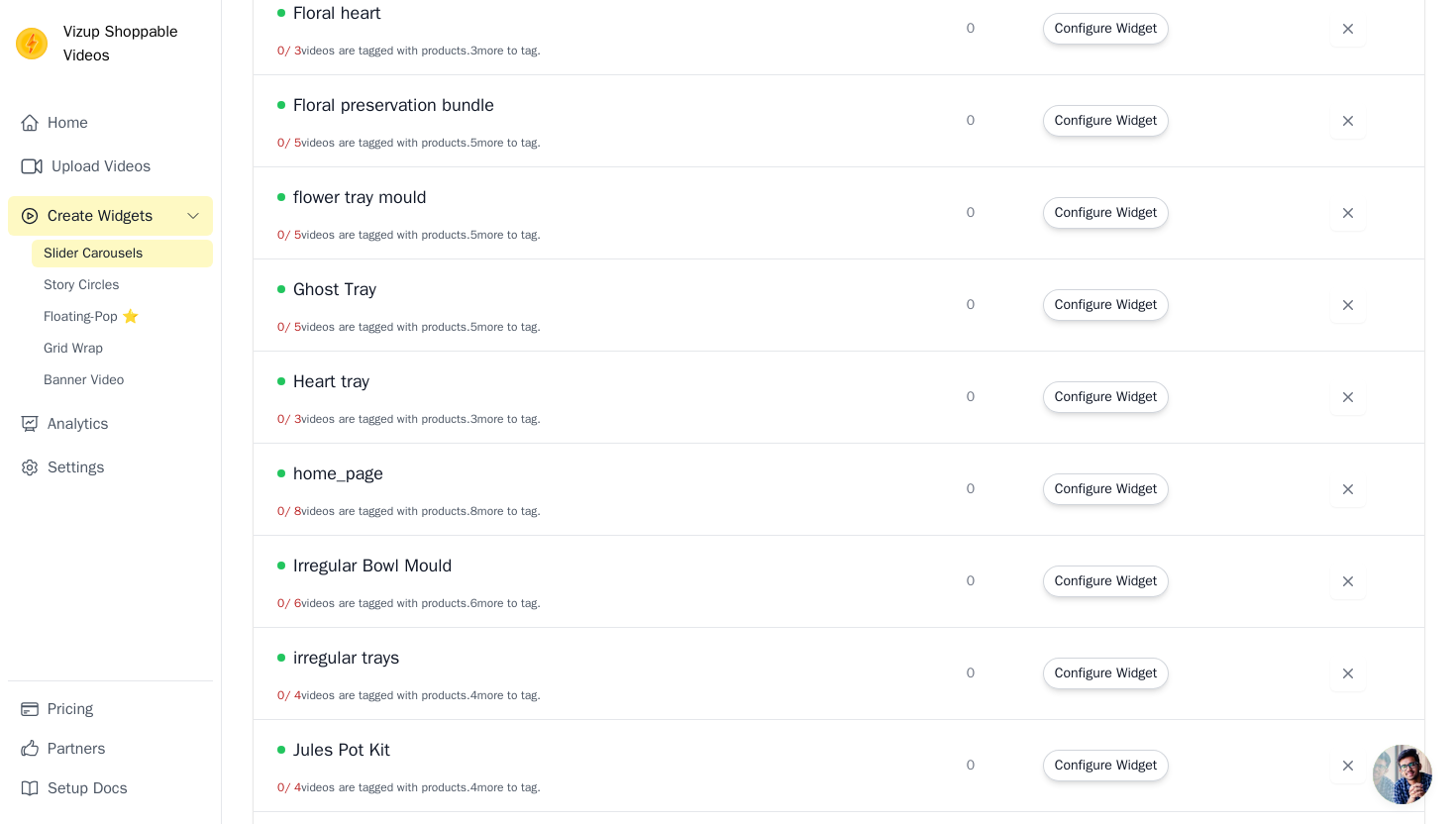 click on "home_page" at bounding box center [338, 473] 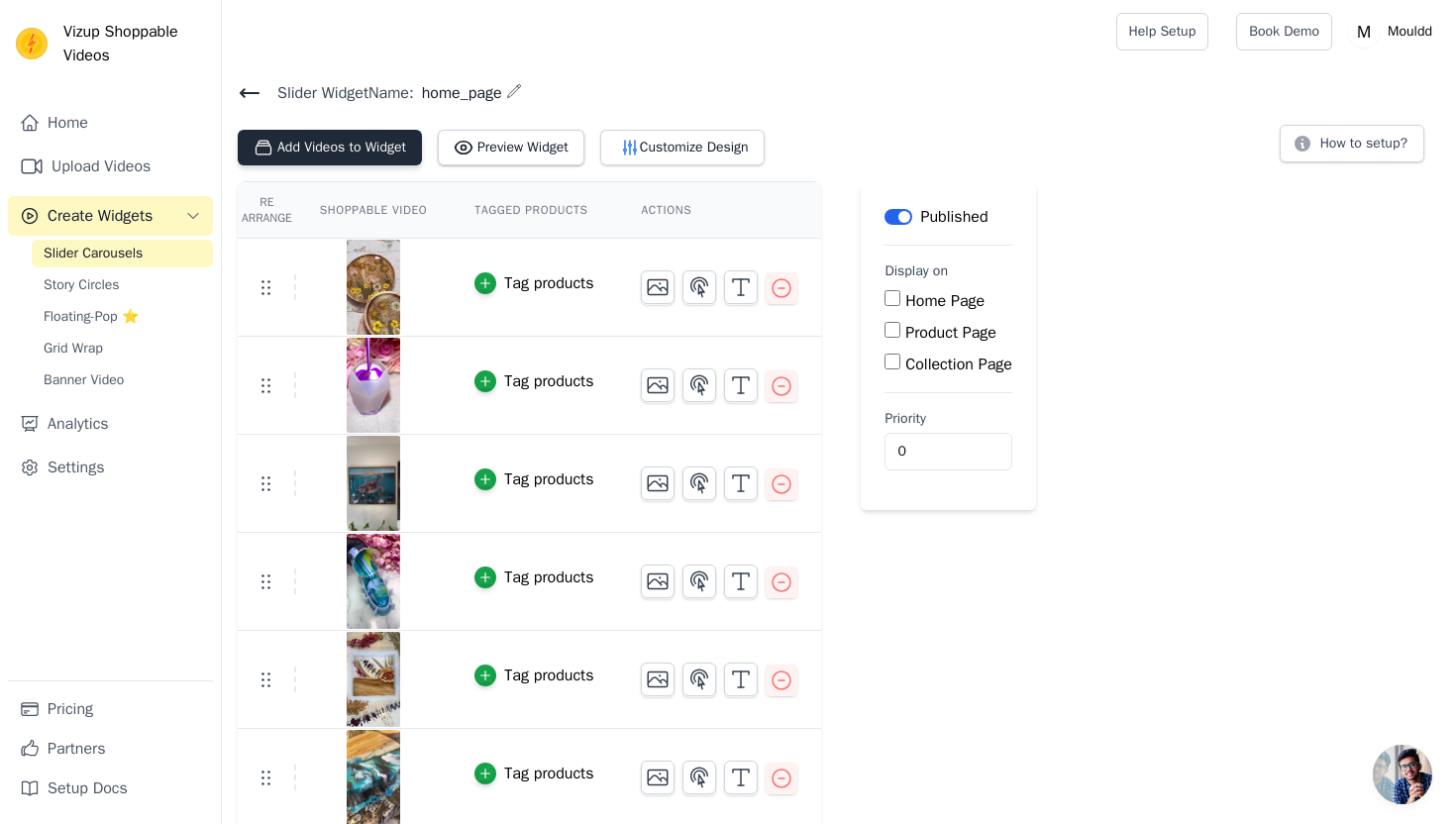 click on "Add Videos to Widget" at bounding box center (330, 148) 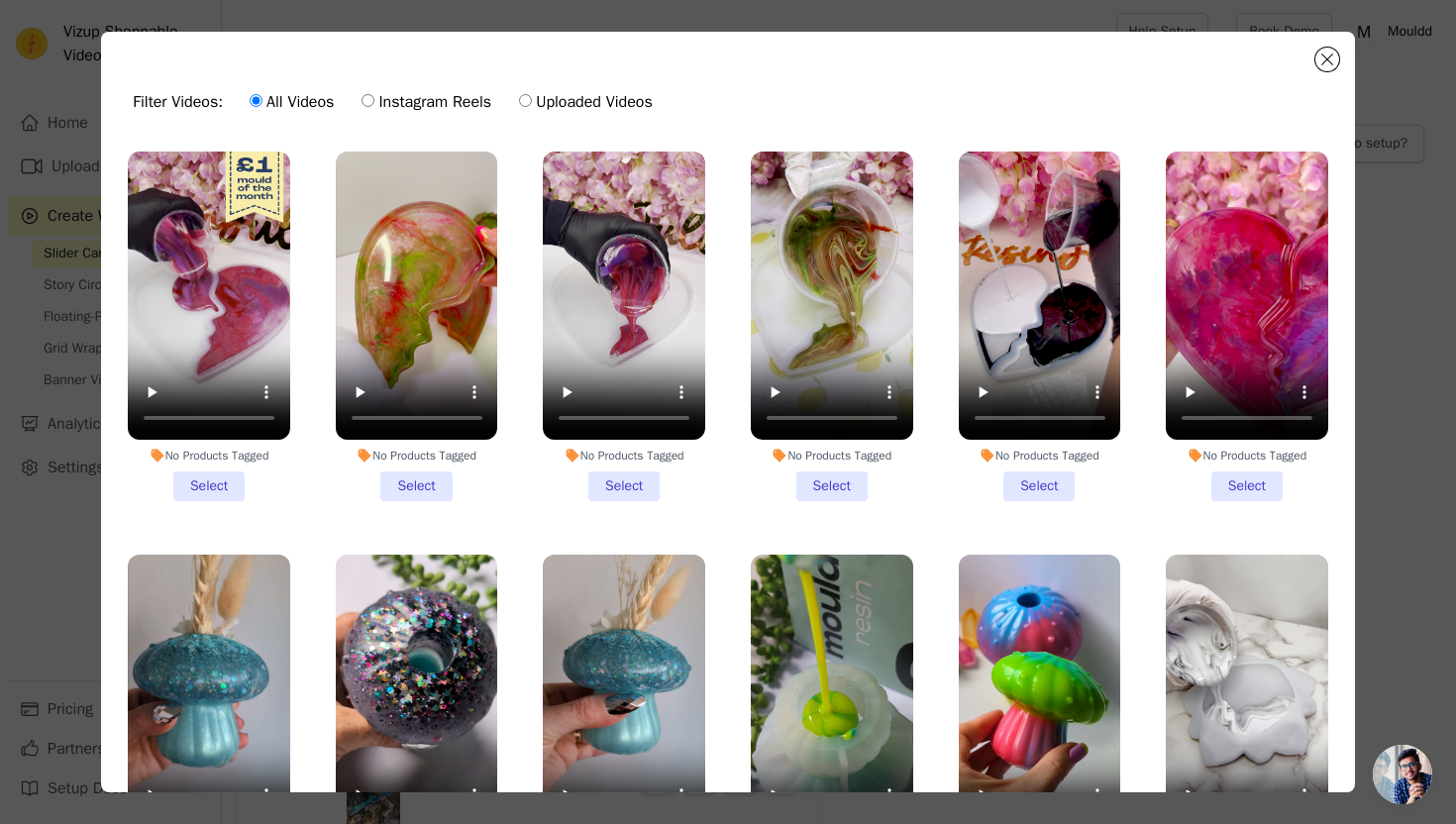 click on "No Products Tagged     Select" at bounding box center (209, 326) 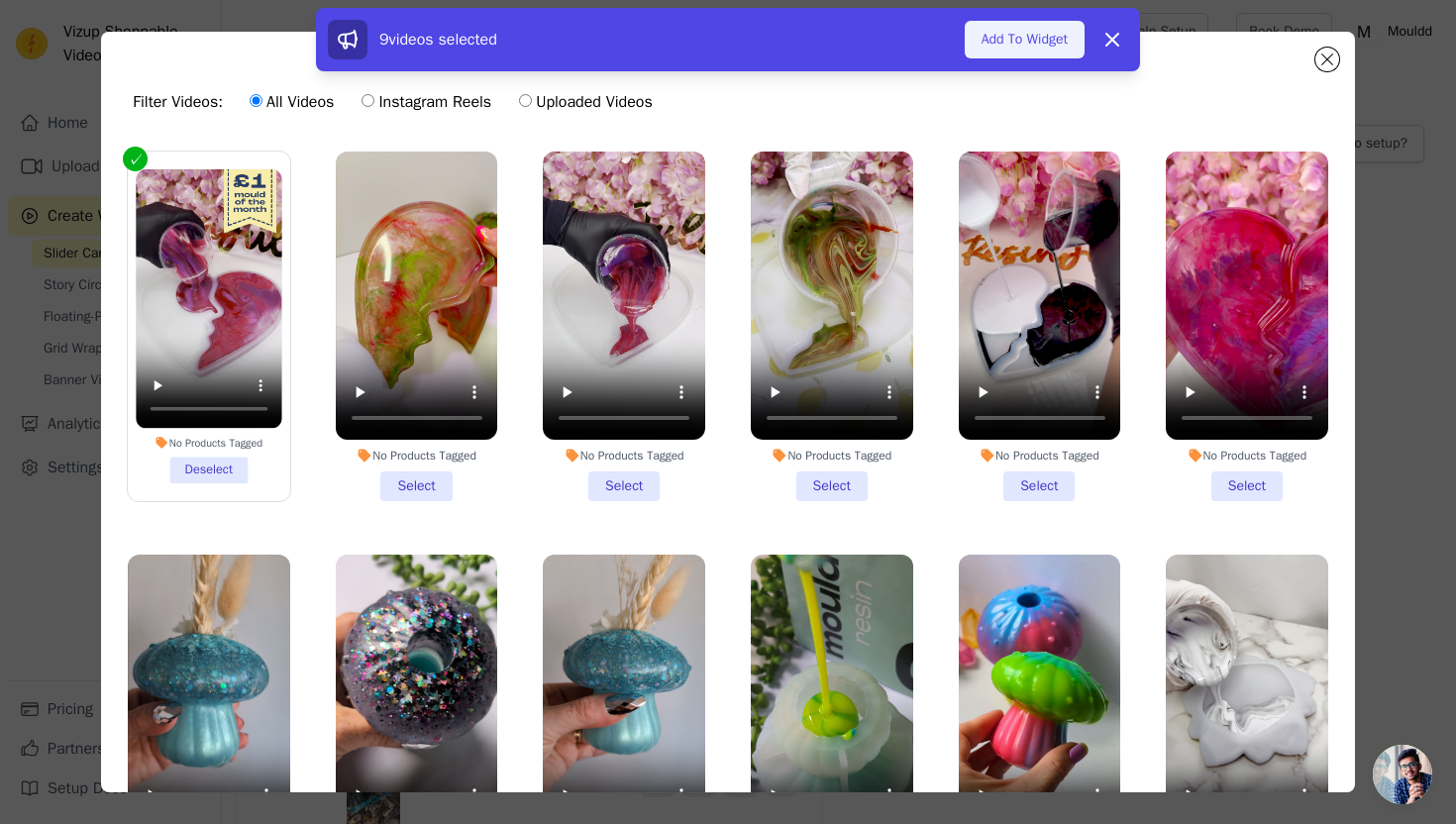 click on "Add To Widget" at bounding box center [1024, 40] 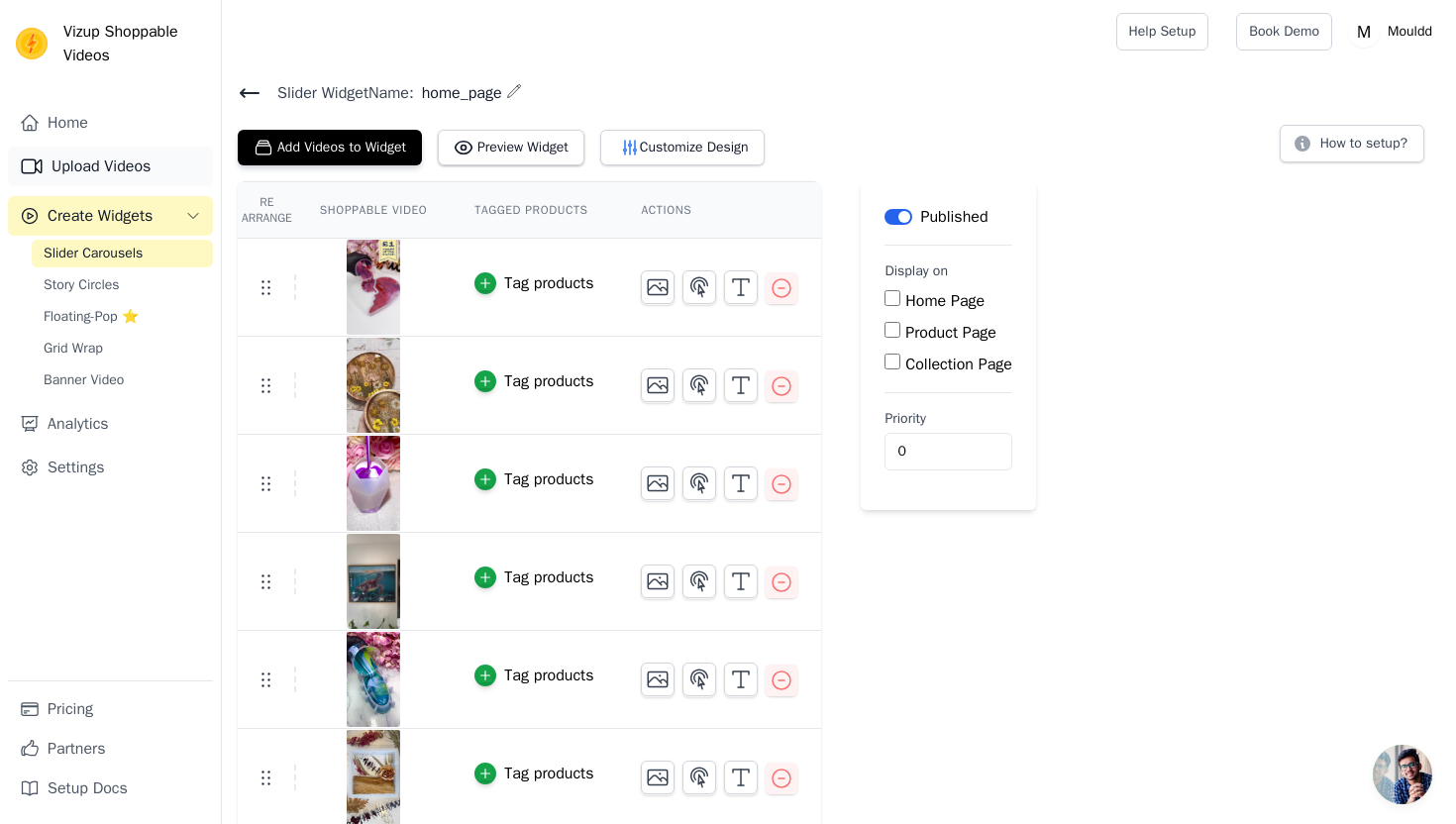 click on "Upload Videos" at bounding box center (110, 166) 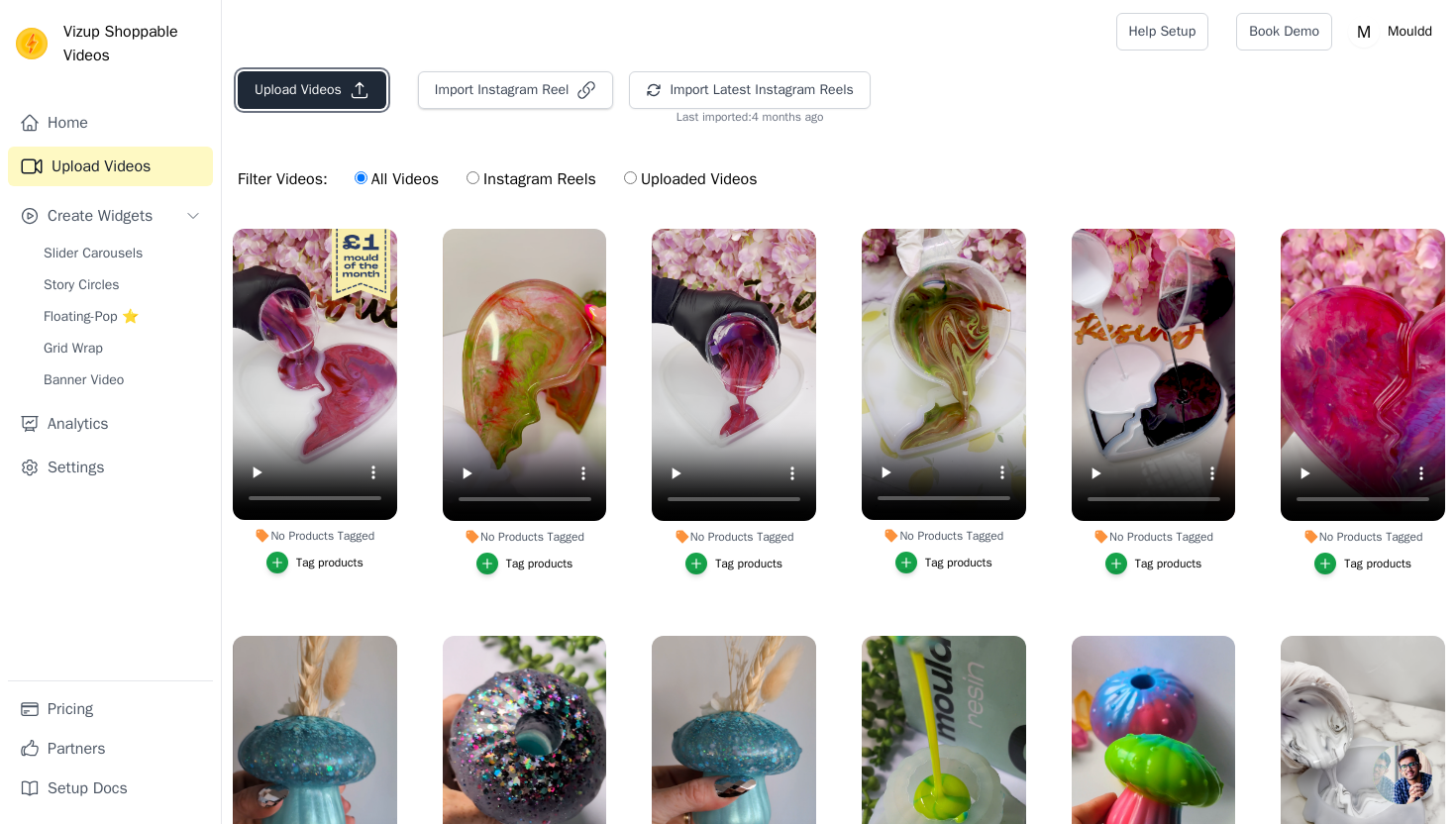 click on "Upload Videos" at bounding box center (312, 90) 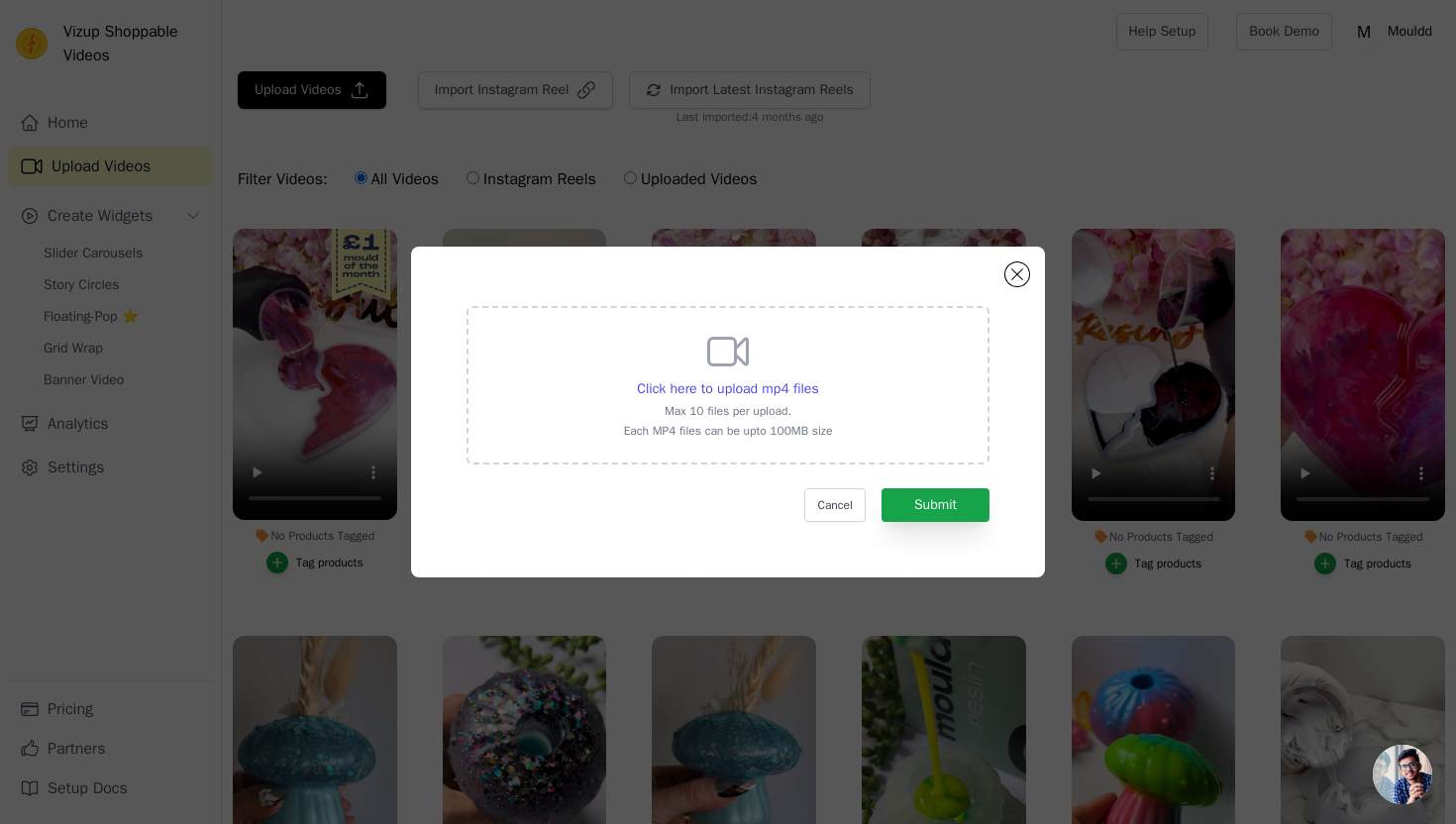 click on "Click here to upload mp4 files     Max 10 files per upload.   Each MP4 files can be upto 100MB size" at bounding box center [728, 385] 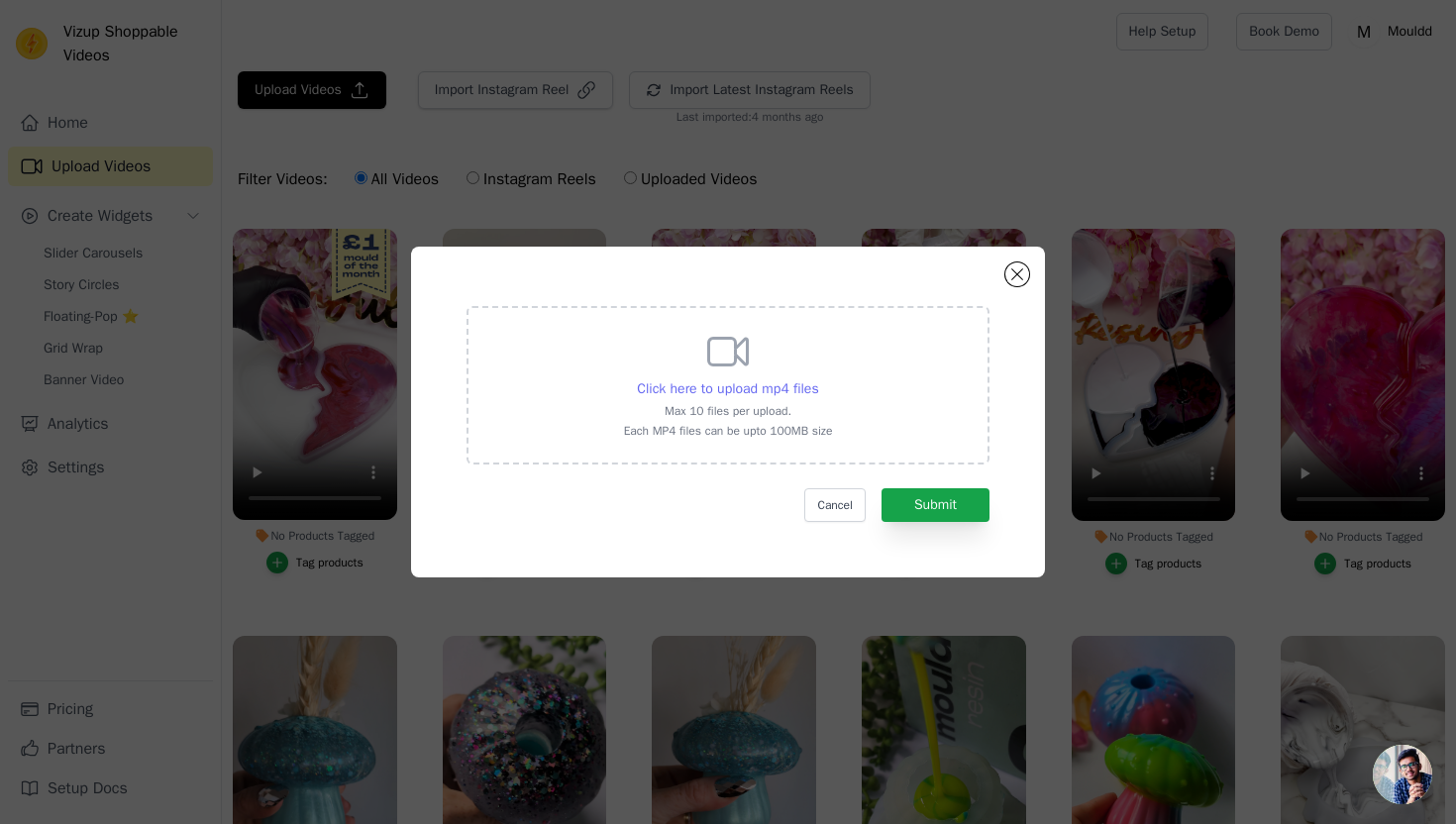 click on "Click here to upload mp4 files" at bounding box center [727, 388] 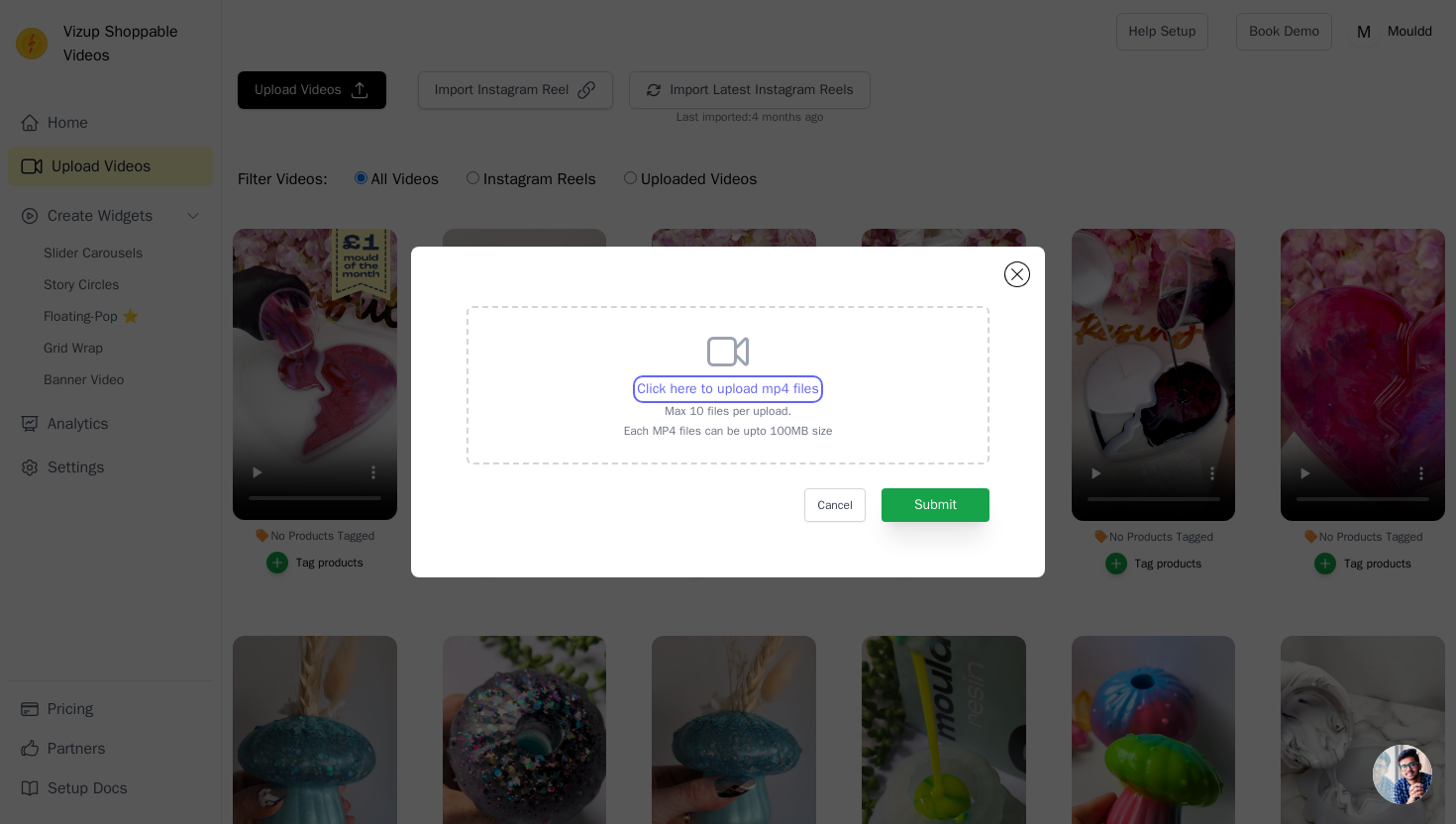 click on "Click here to upload mp4 files     Max 10 files per upload.   Each MP4 files can be upto 100MB size" at bounding box center (818, 378) 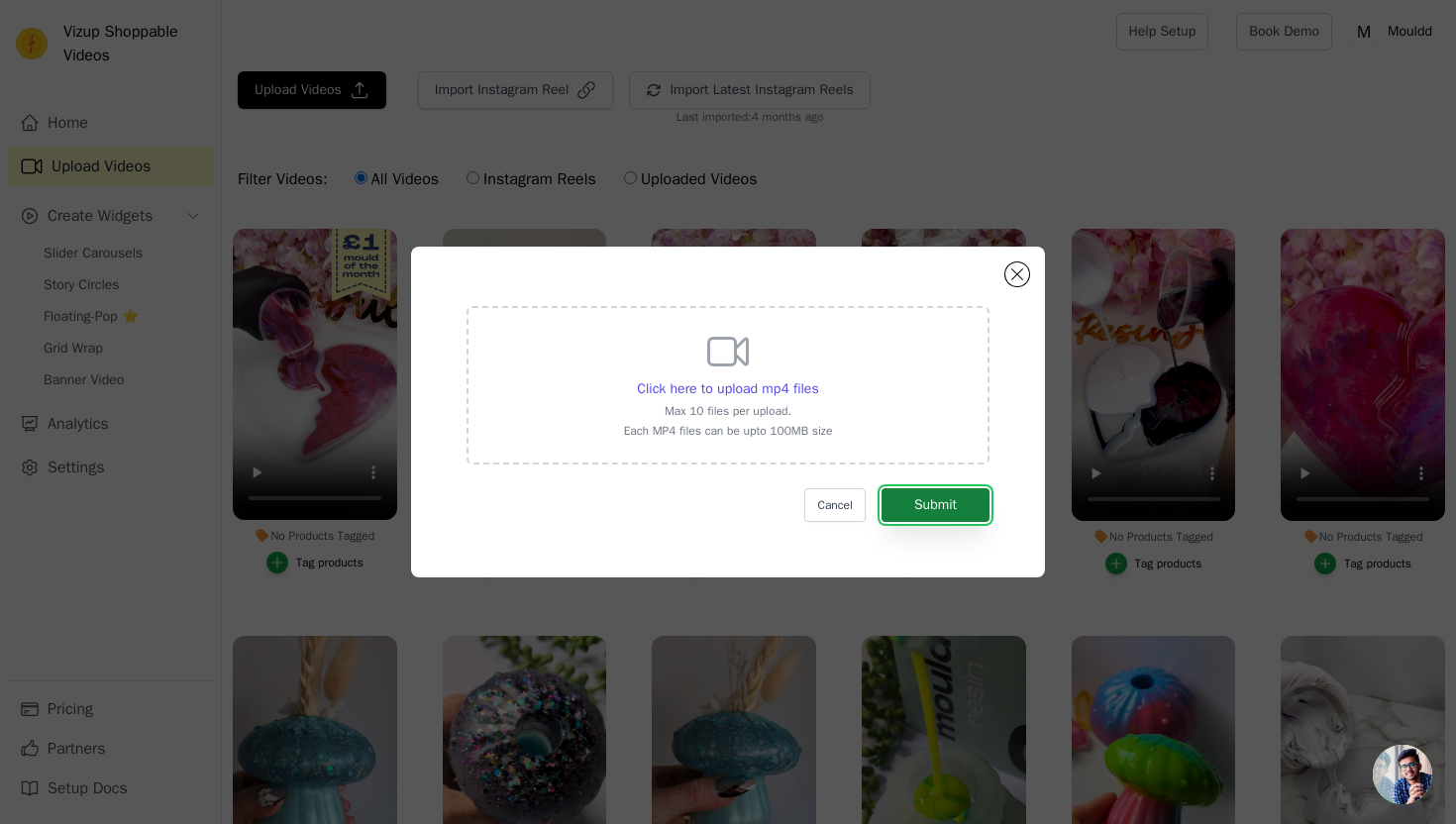click on "Submit" at bounding box center [935, 505] 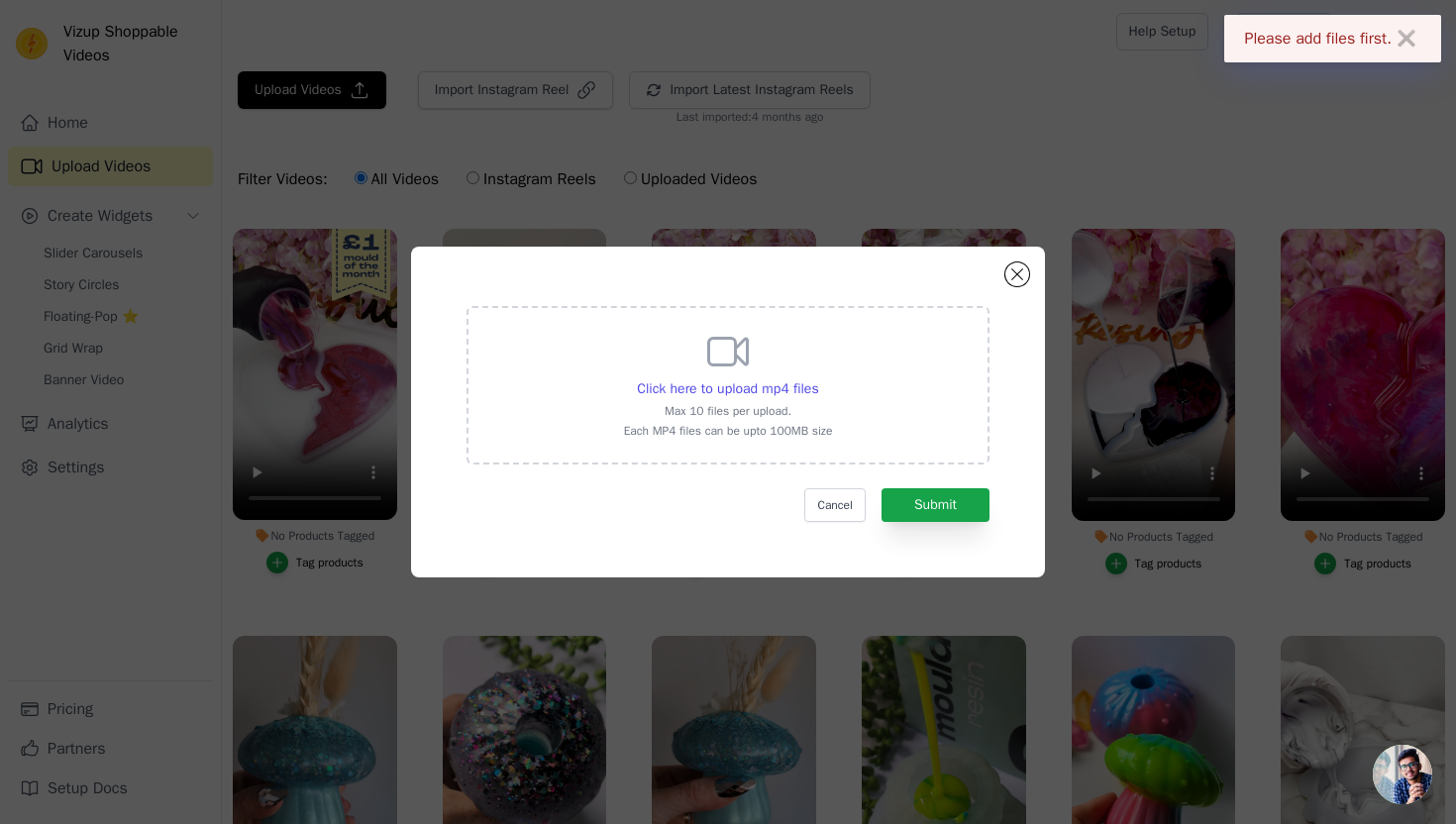 click on "Click here to upload mp4 files     Max 10 files per upload.   Each MP4 files can be upto 100MB size" at bounding box center (728, 383) 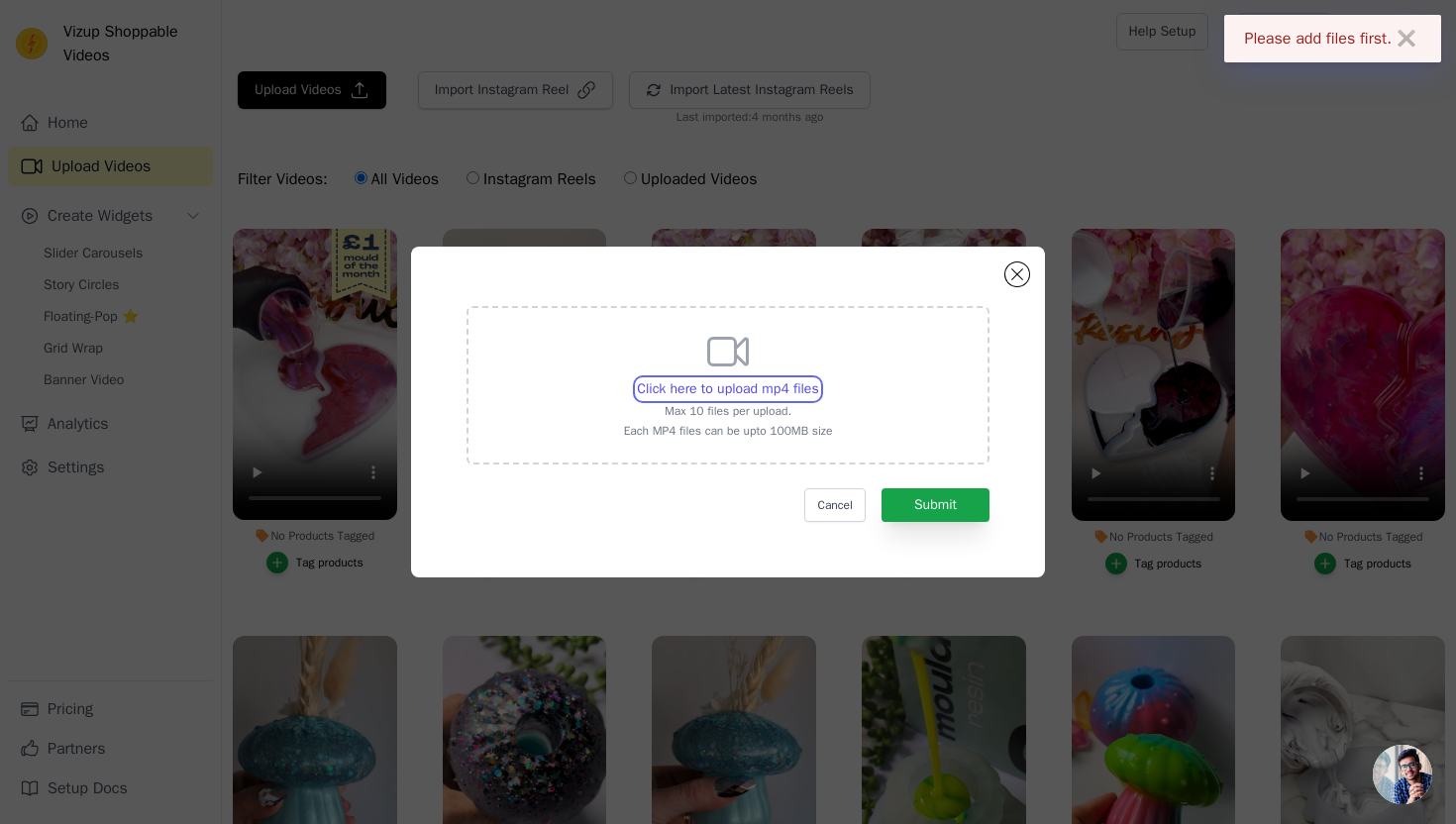 type on "C:\fakepath\AugMoM Homepage.mp4" 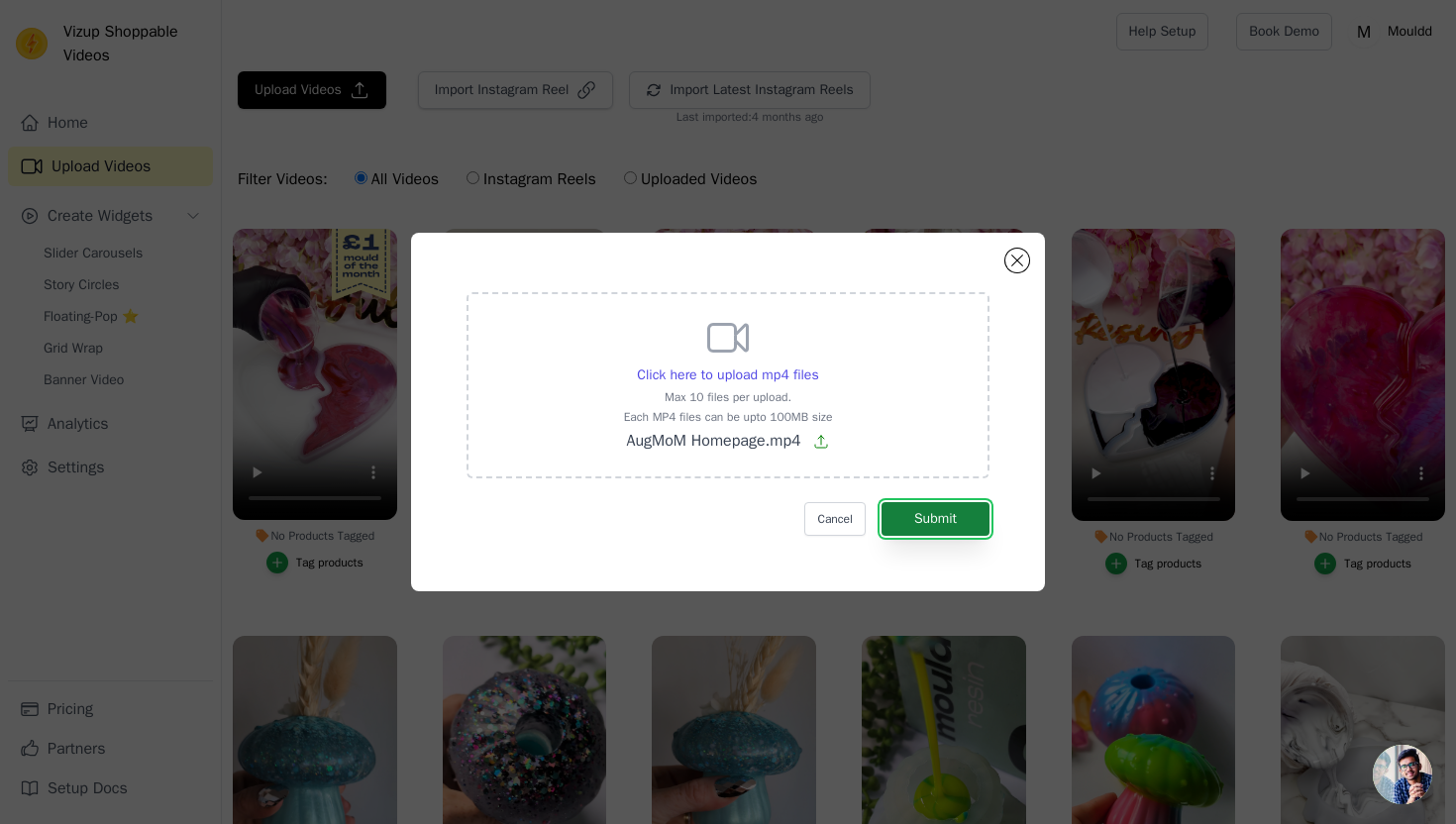 click on "Submit" at bounding box center [935, 519] 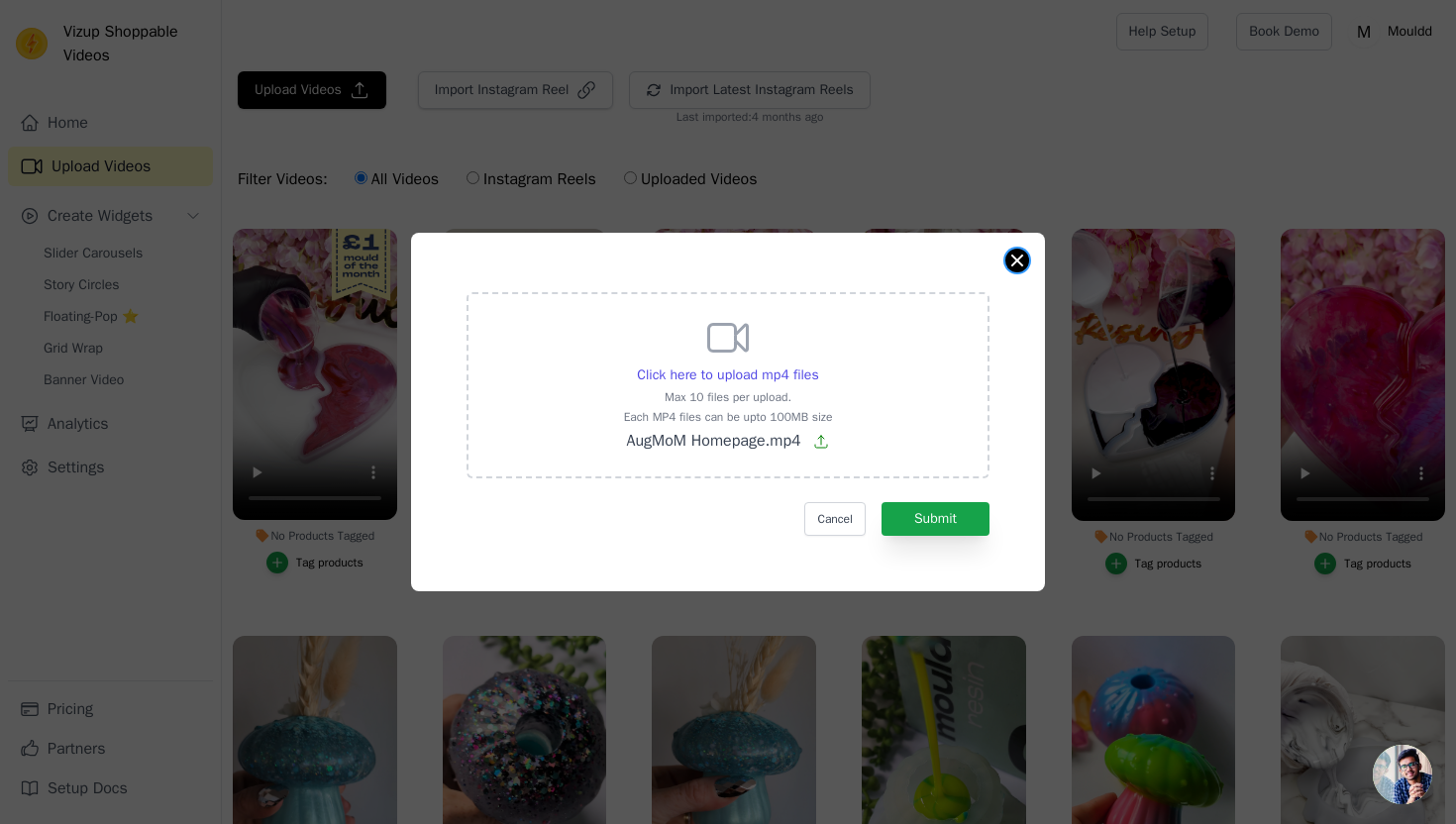 click at bounding box center (1017, 260) 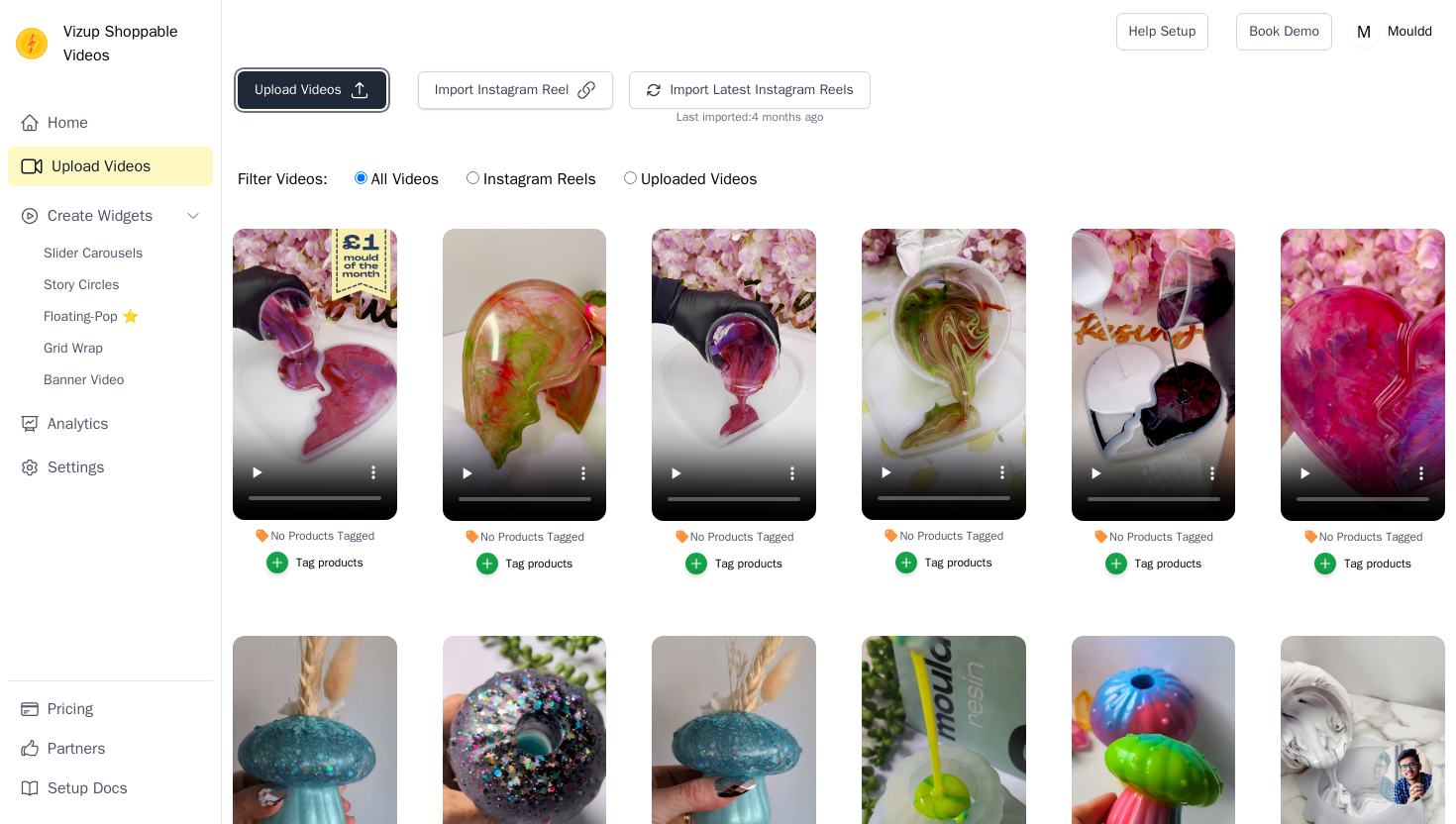 click on "Upload Videos" at bounding box center [312, 90] 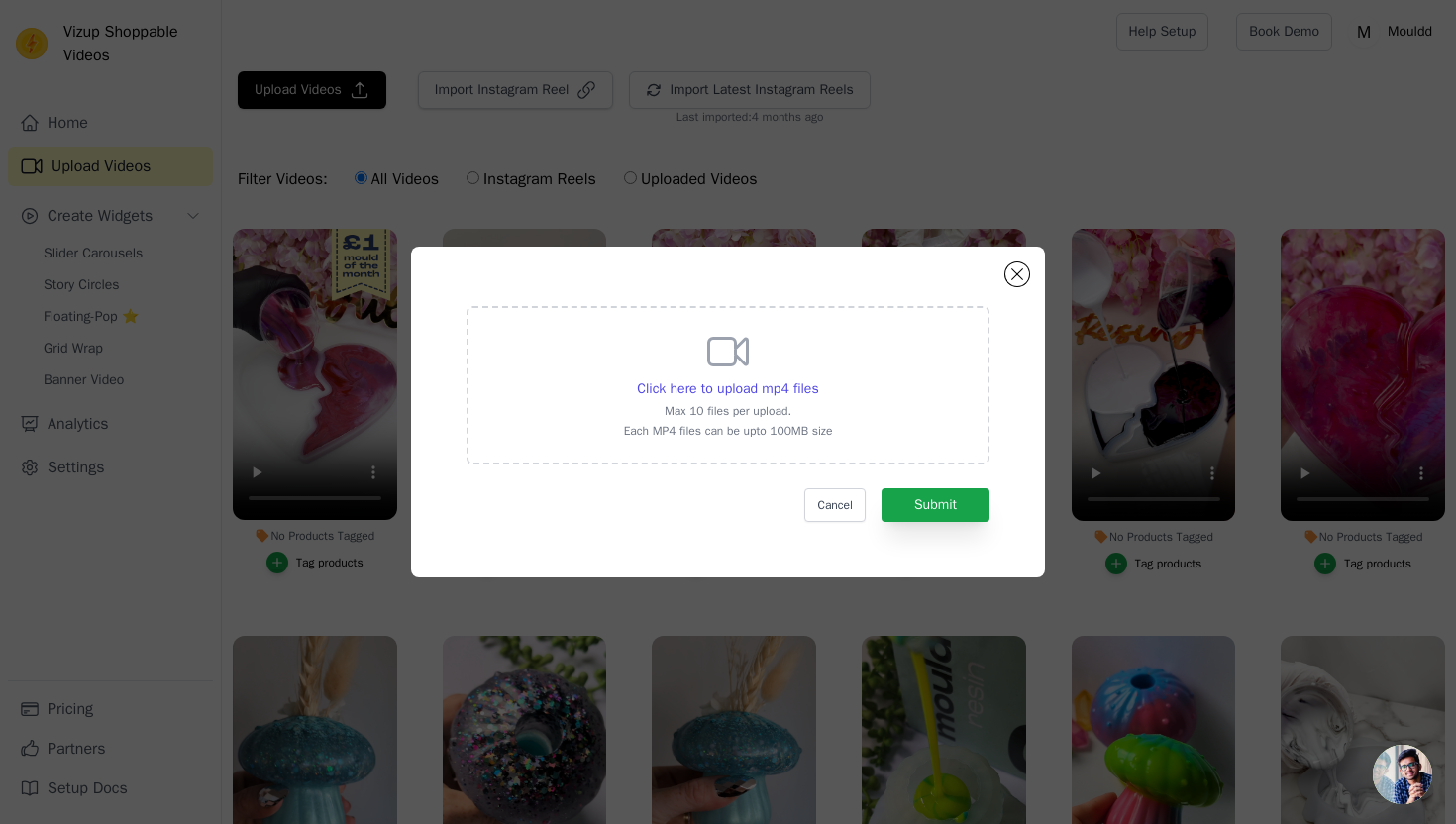 click 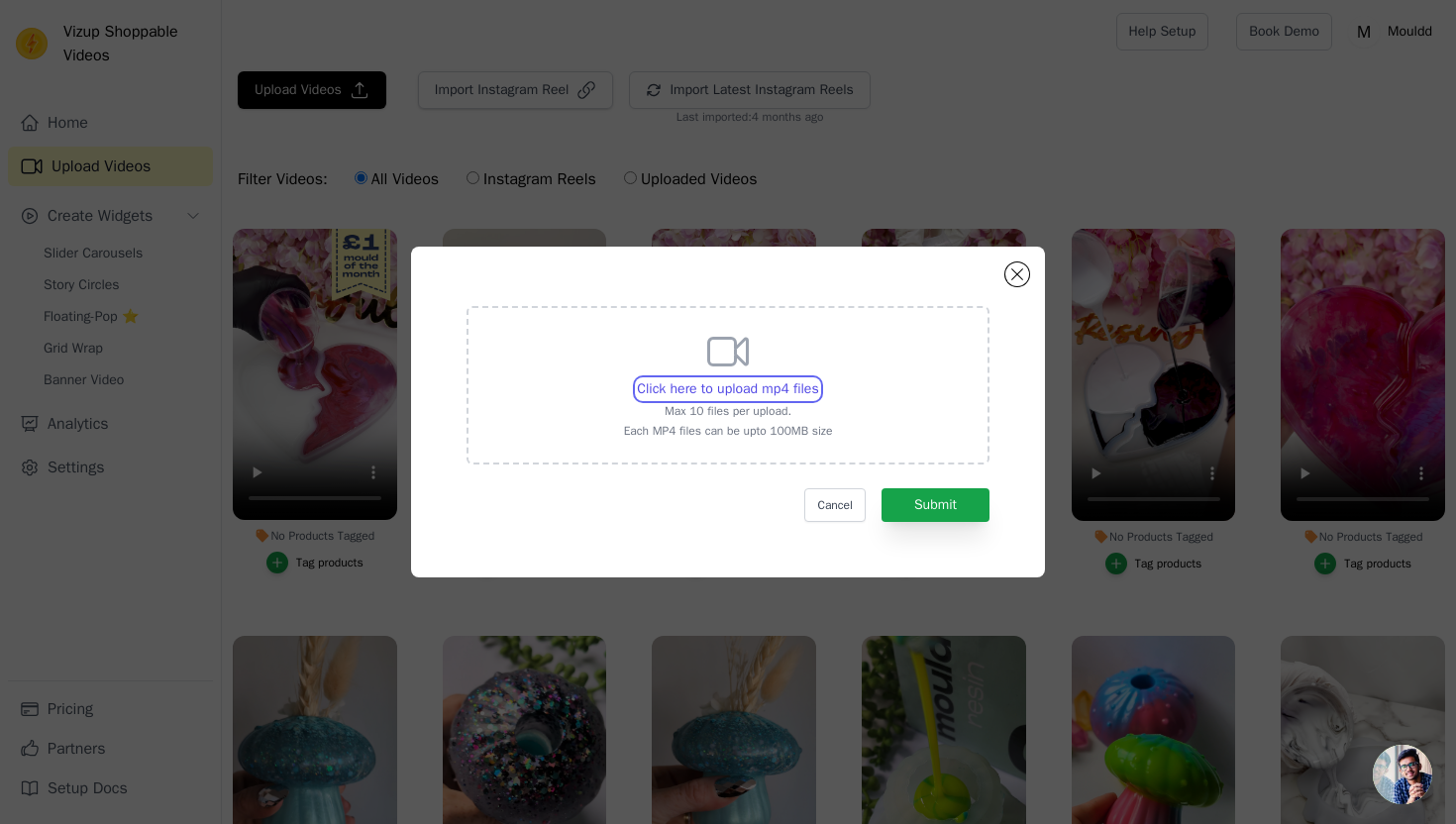 type on "C:\fakepath\AugMoM Homepage.mp4" 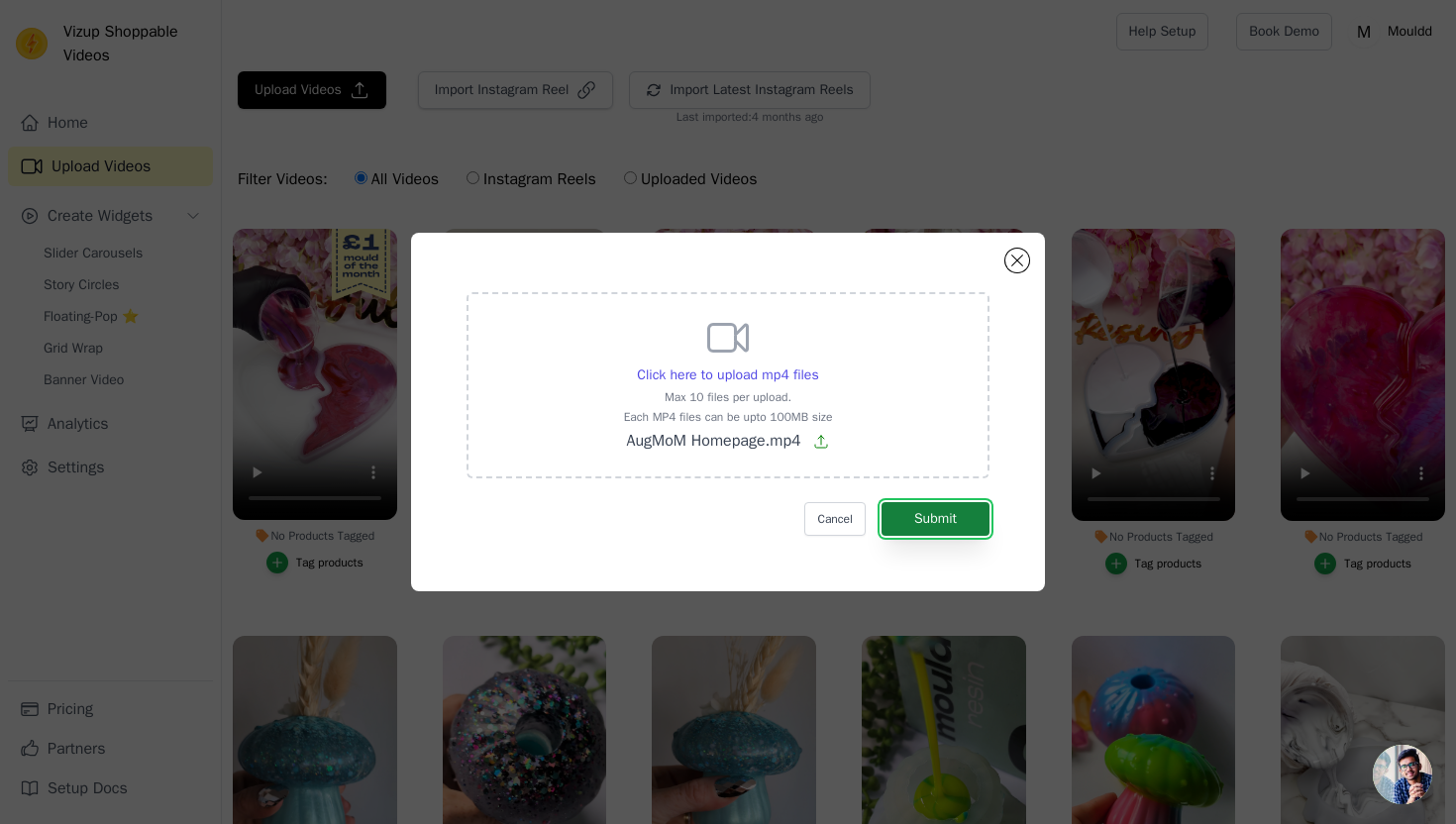 click on "Submit" at bounding box center [935, 519] 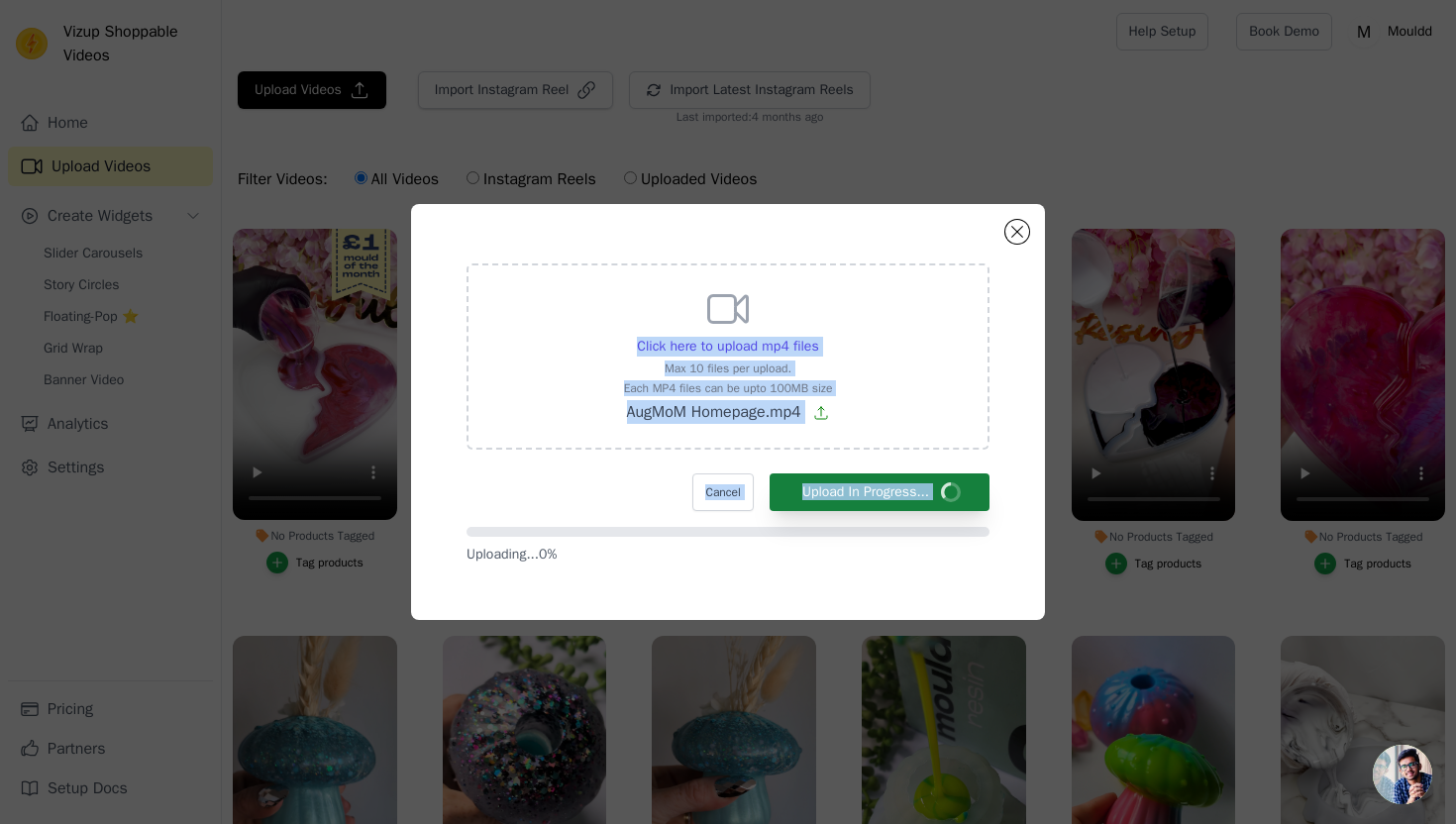 click on "Click here to upload mp4 files     Max 10 files per upload.   Each MP4 files can be upto 100MB size   AugMoM Homepage.mp4       Cancel   Upload In Progress...       Uploading...  0 %" at bounding box center [728, 414] 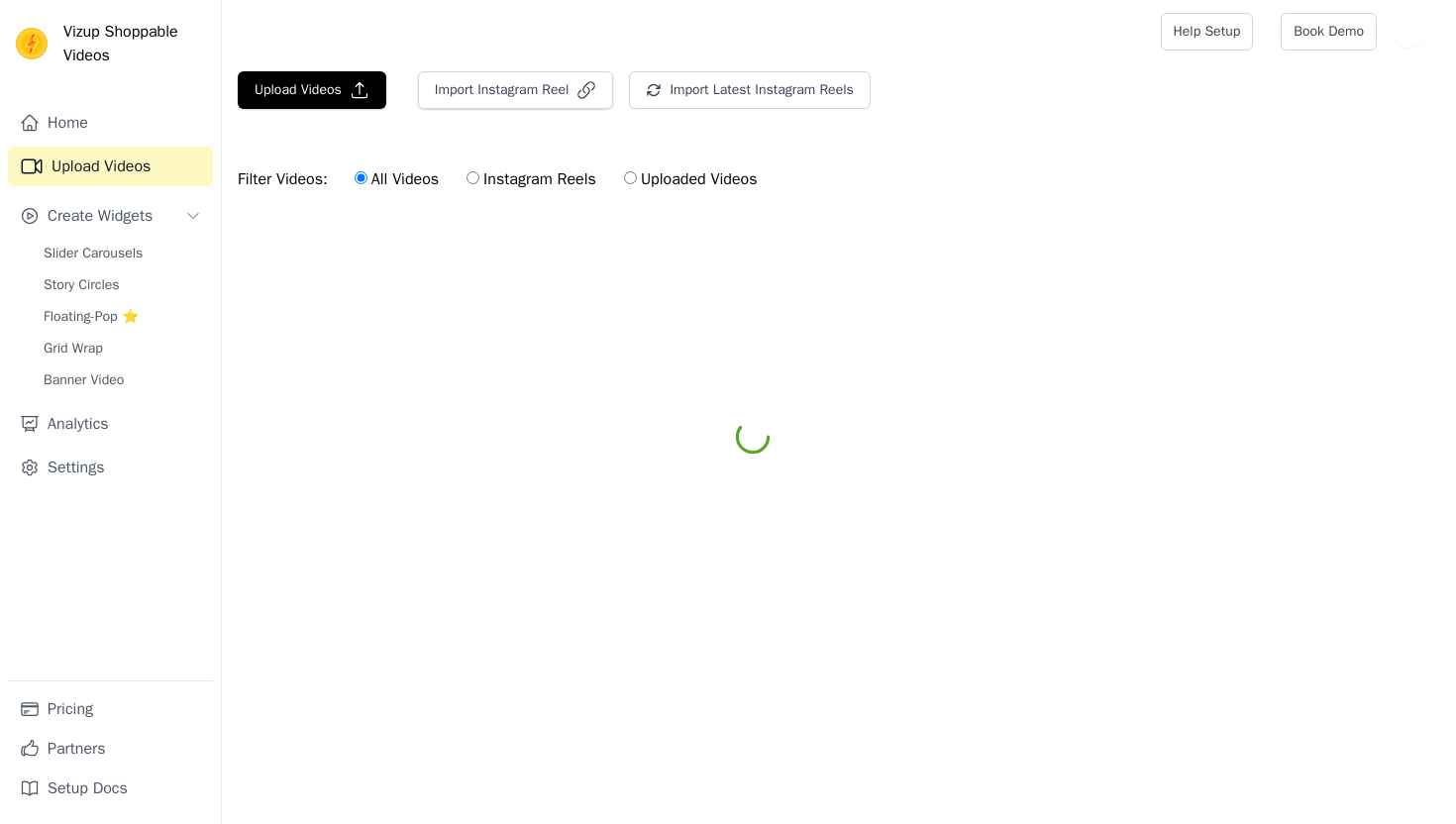 scroll, scrollTop: 0, scrollLeft: 0, axis: both 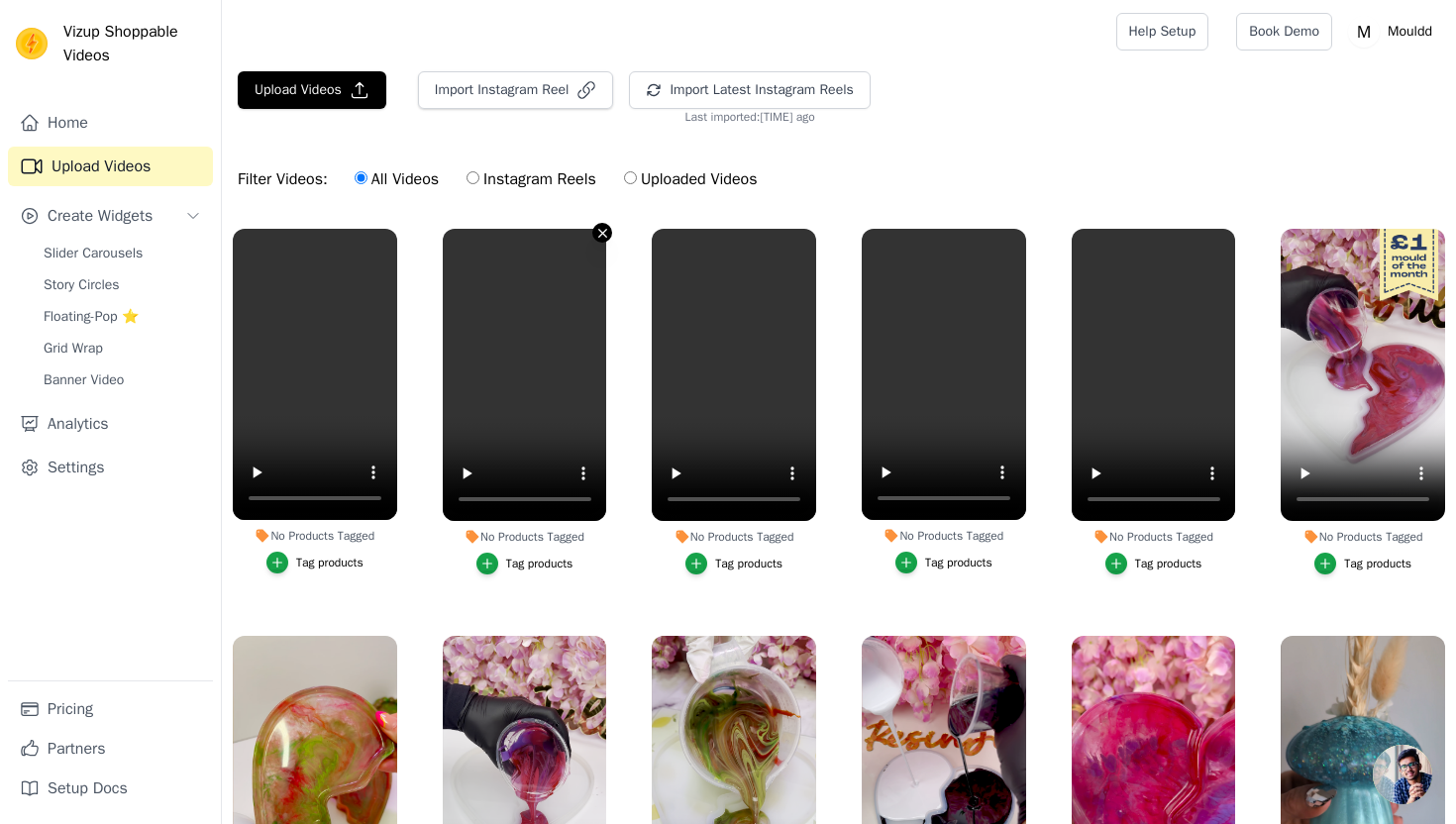 click 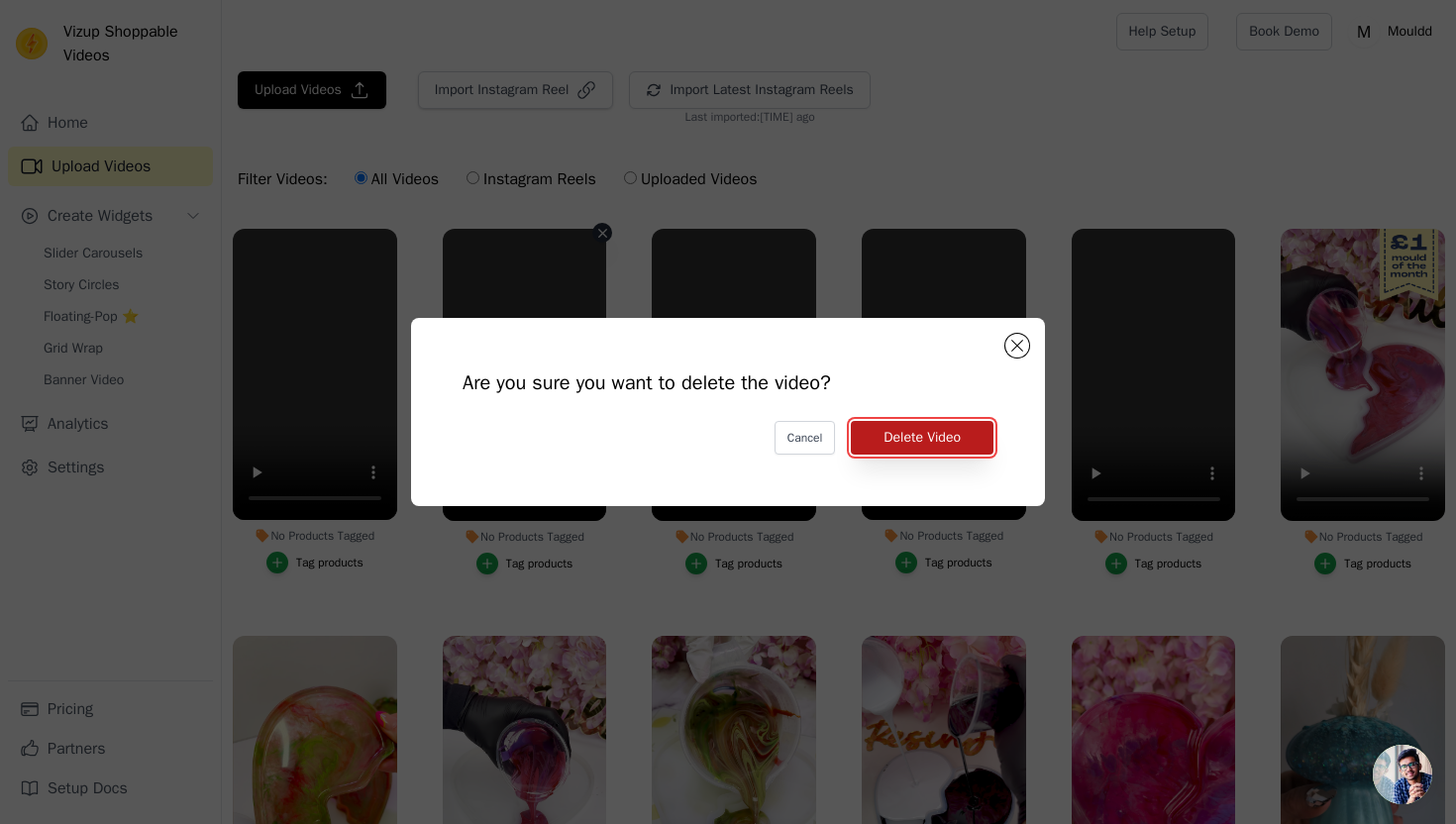 click on "Delete Video" at bounding box center (922, 438) 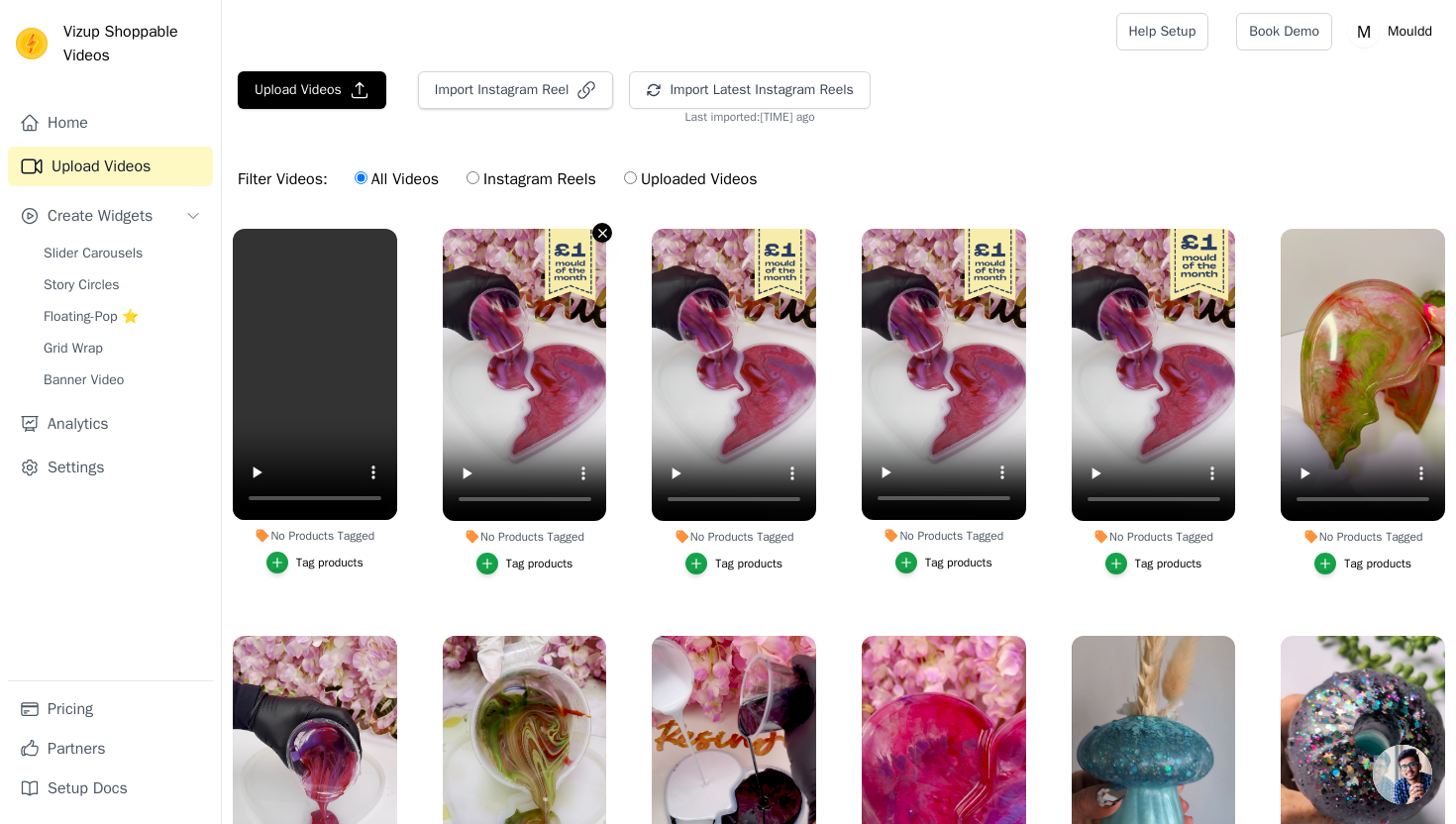 click 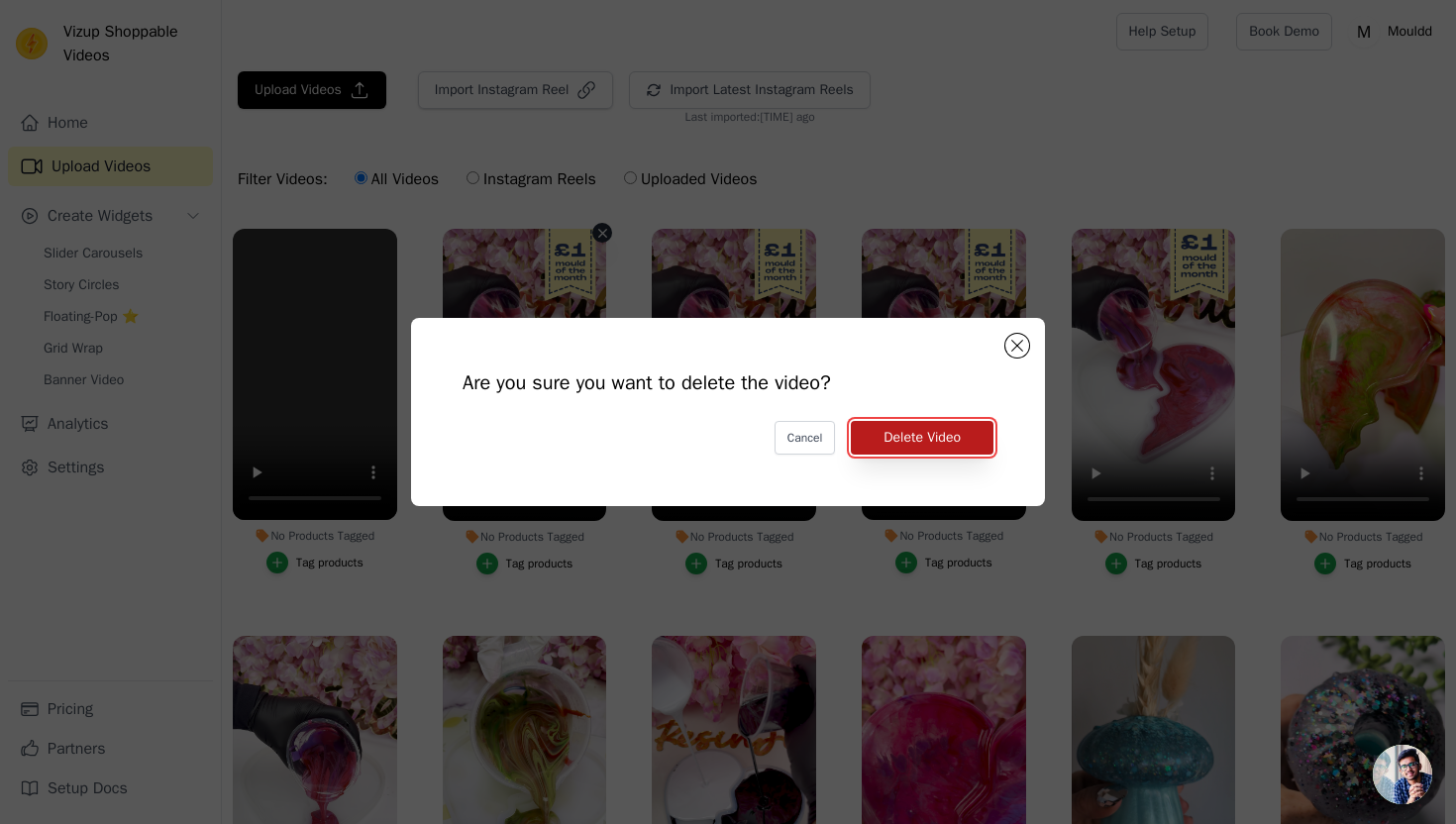 click on "Delete Video" at bounding box center [922, 438] 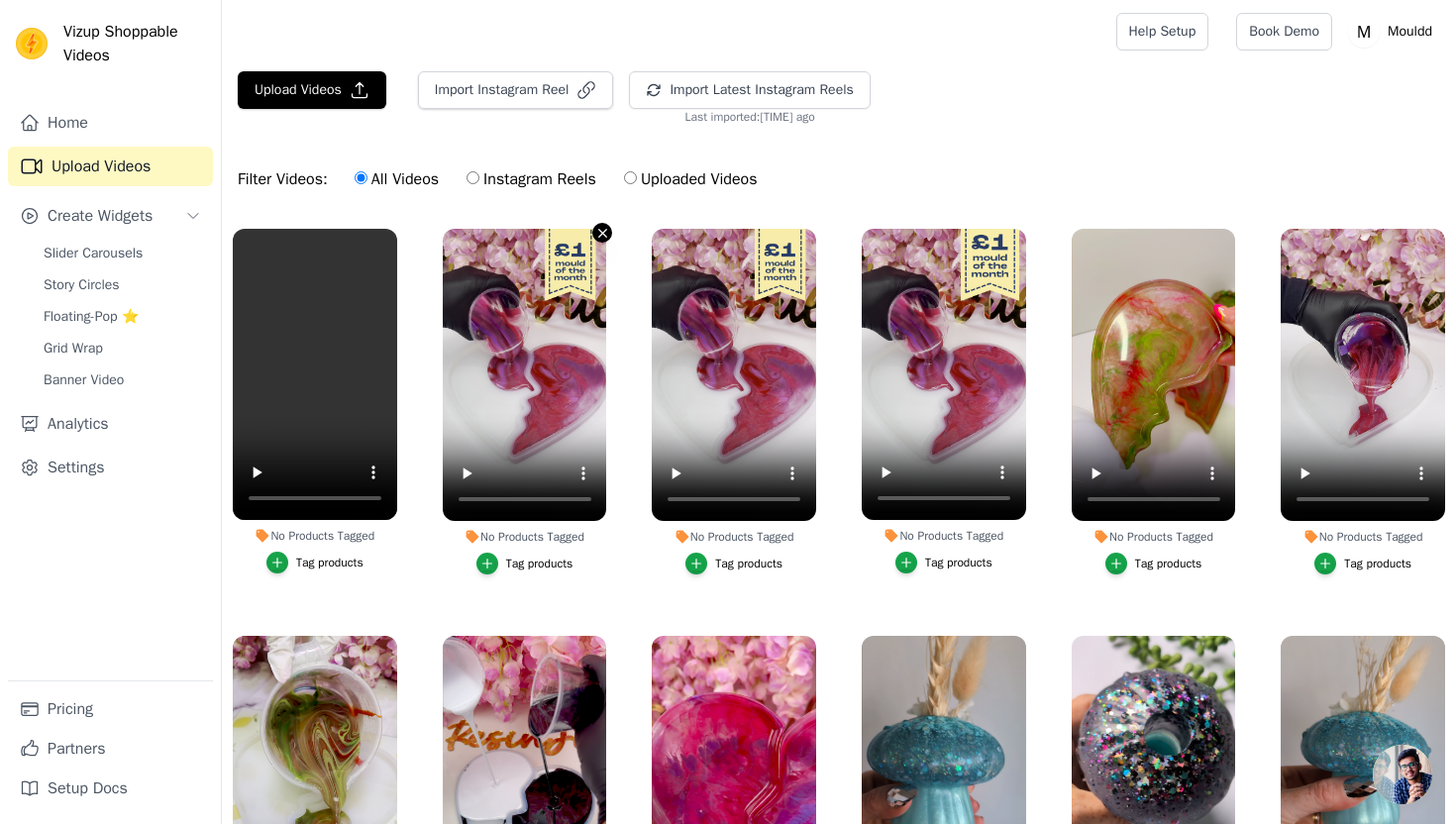 click 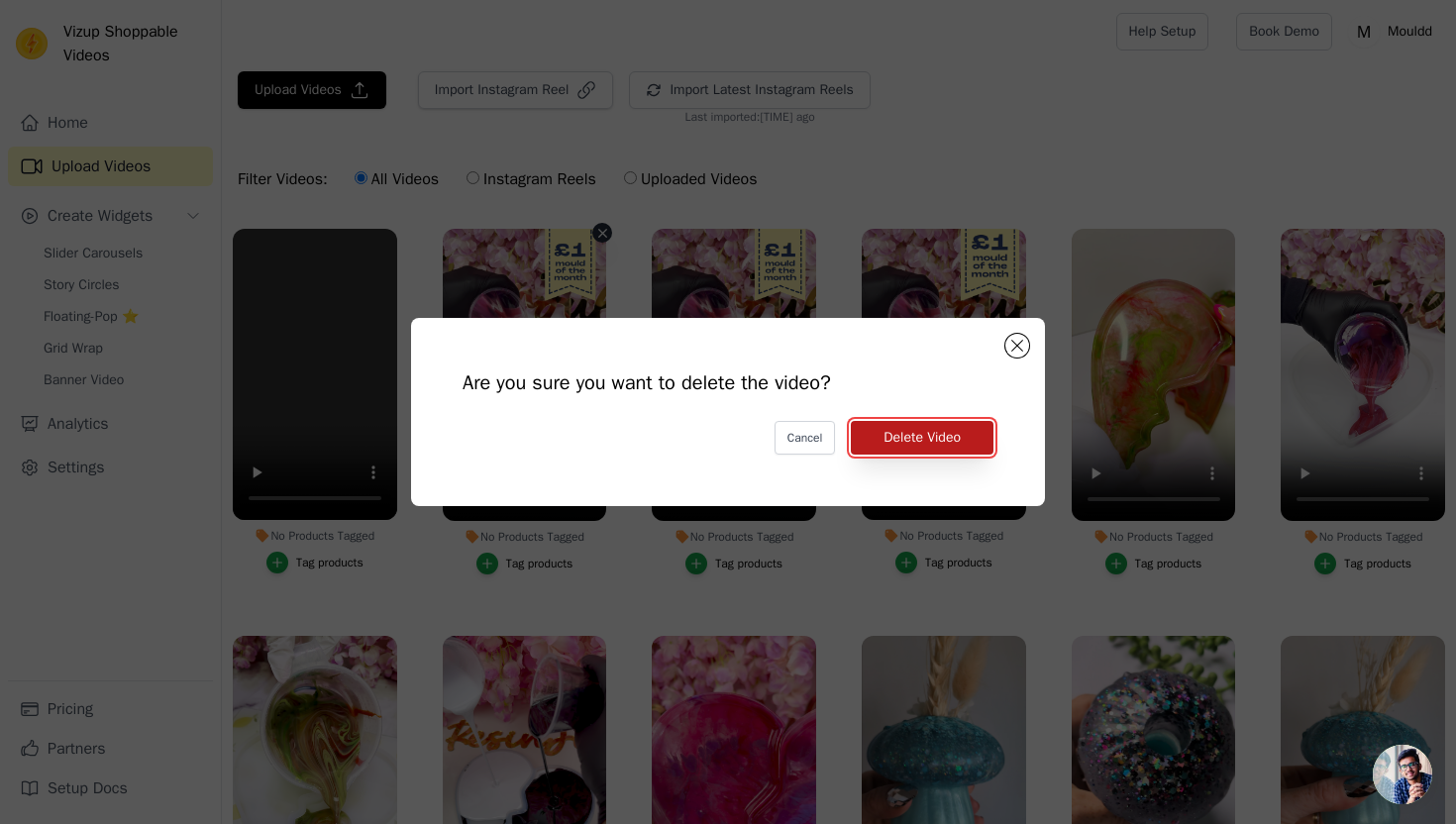 click on "Delete Video" at bounding box center [922, 438] 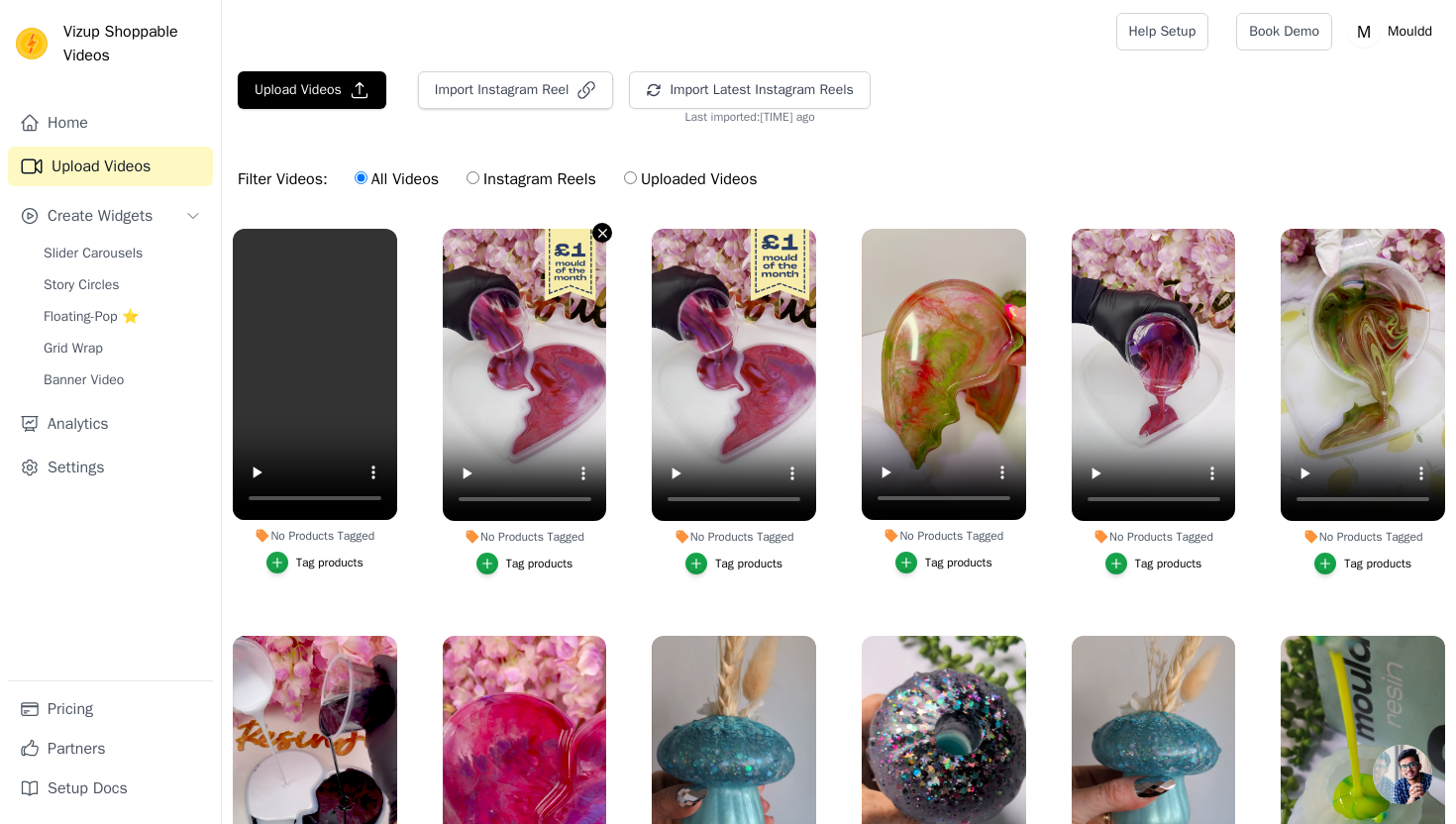 click 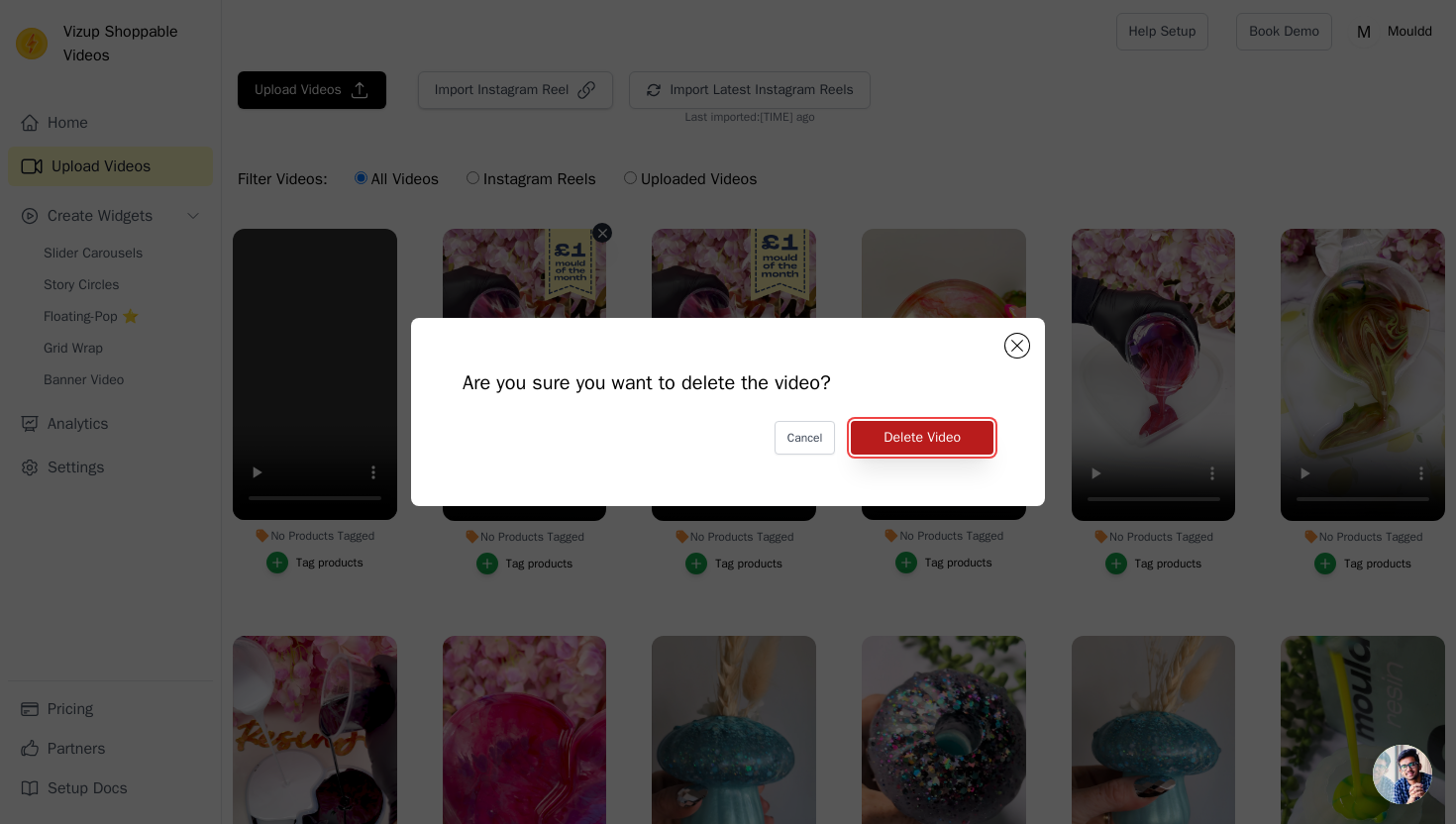 click on "Delete Video" at bounding box center (922, 438) 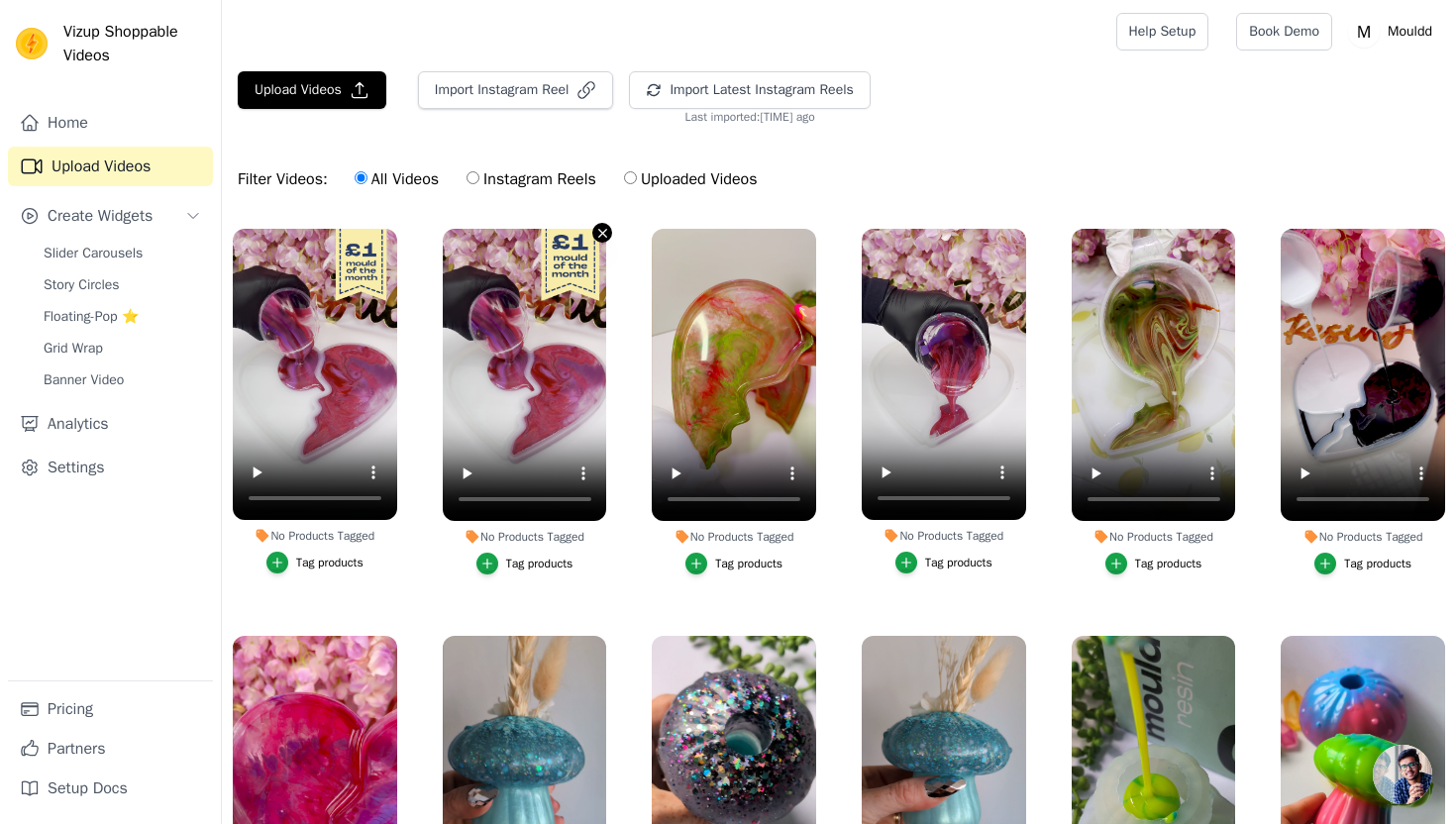 click 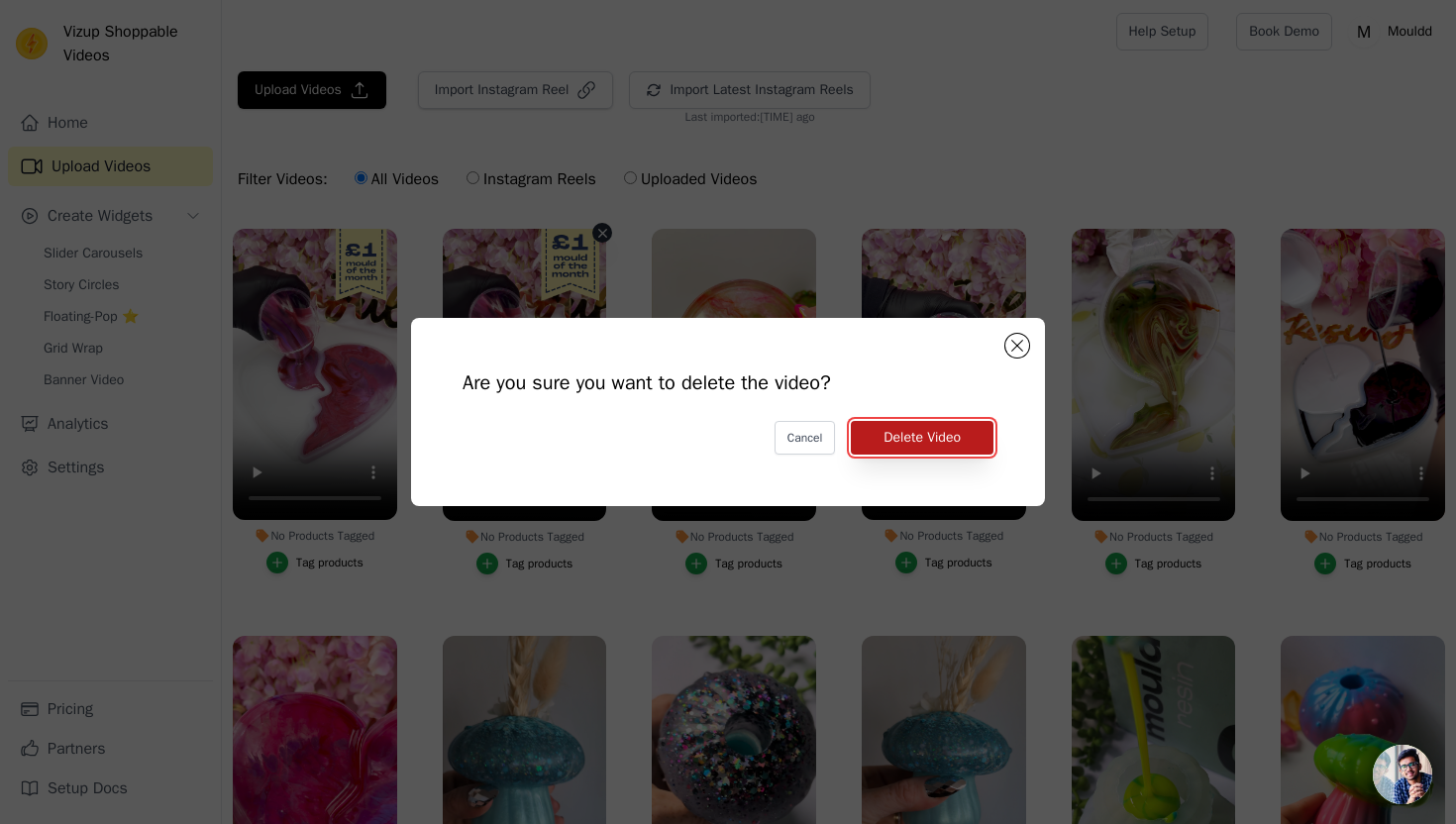 click on "Delete Video" at bounding box center (922, 438) 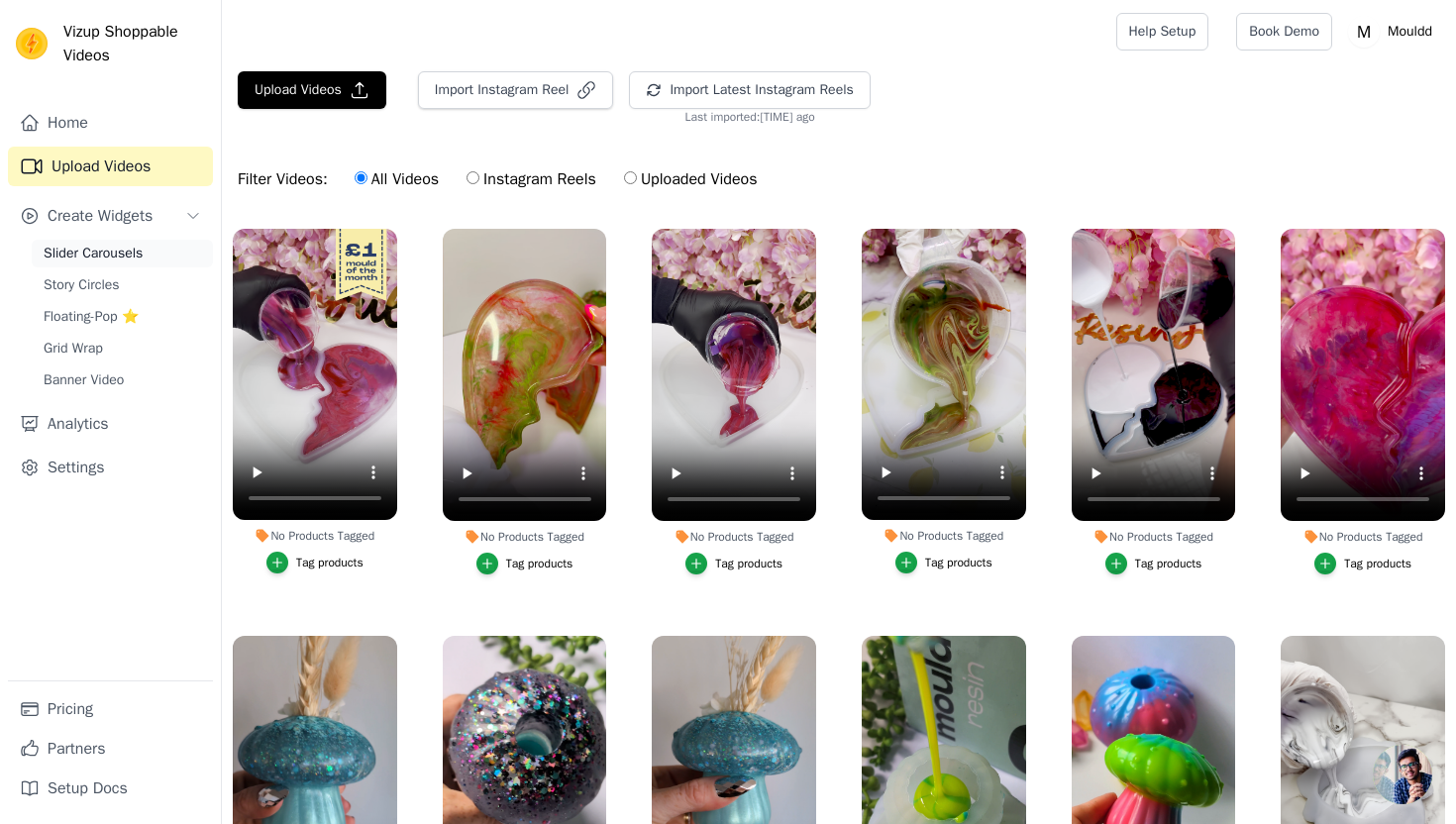 click on "Slider Carousels" at bounding box center [93, 254] 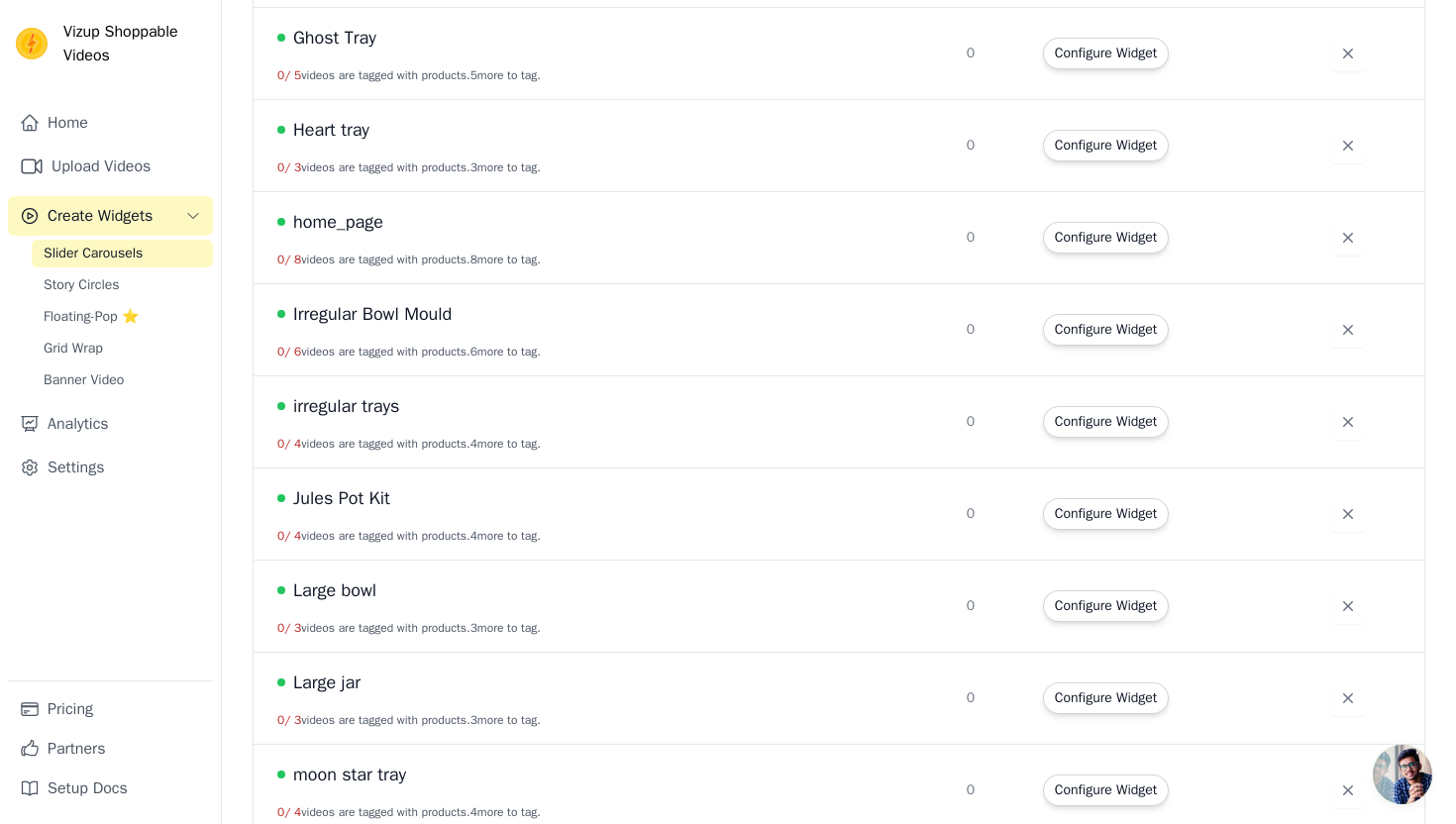 scroll, scrollTop: 1632, scrollLeft: 0, axis: vertical 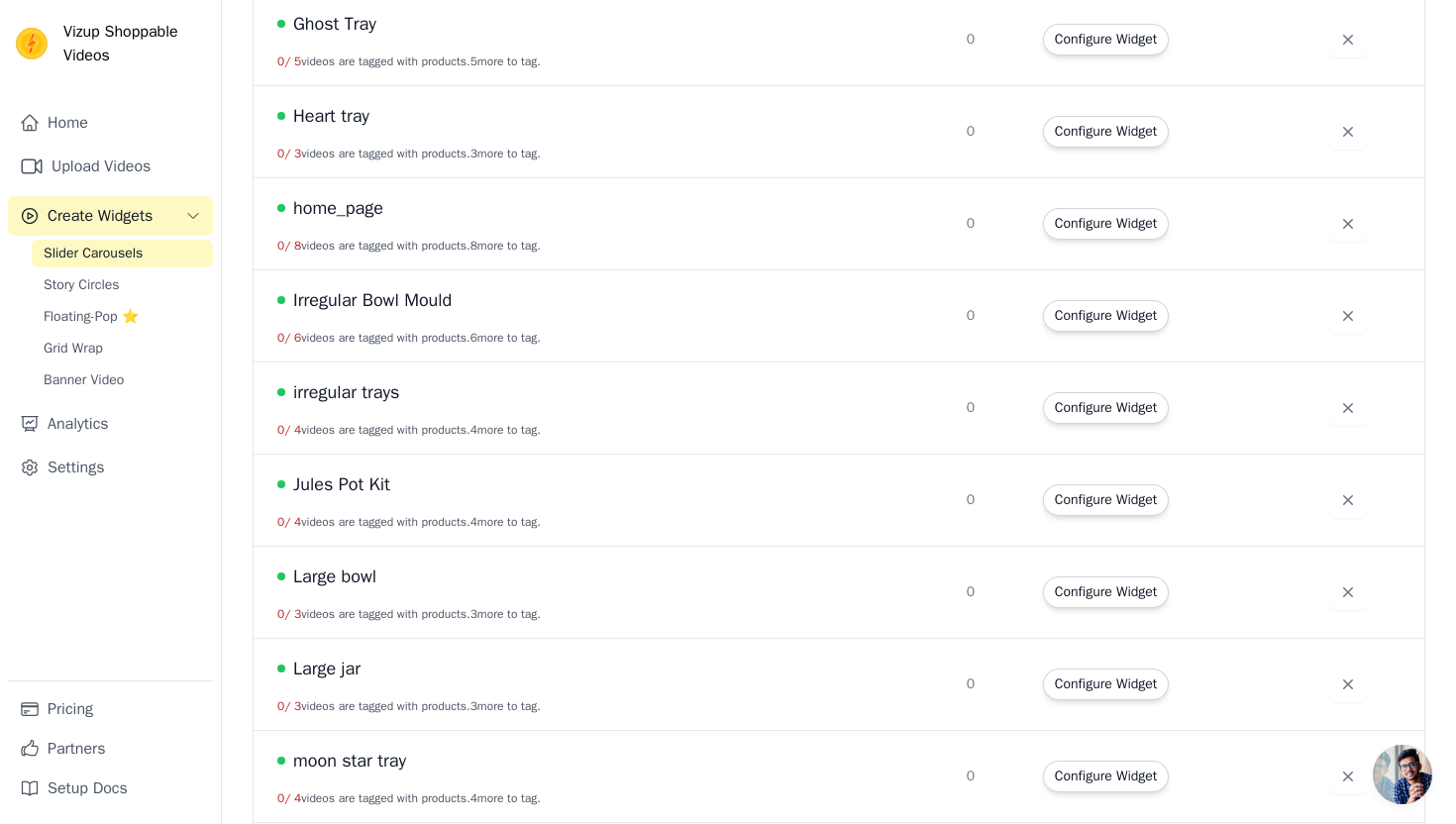click on "home_page" at bounding box center (338, 208) 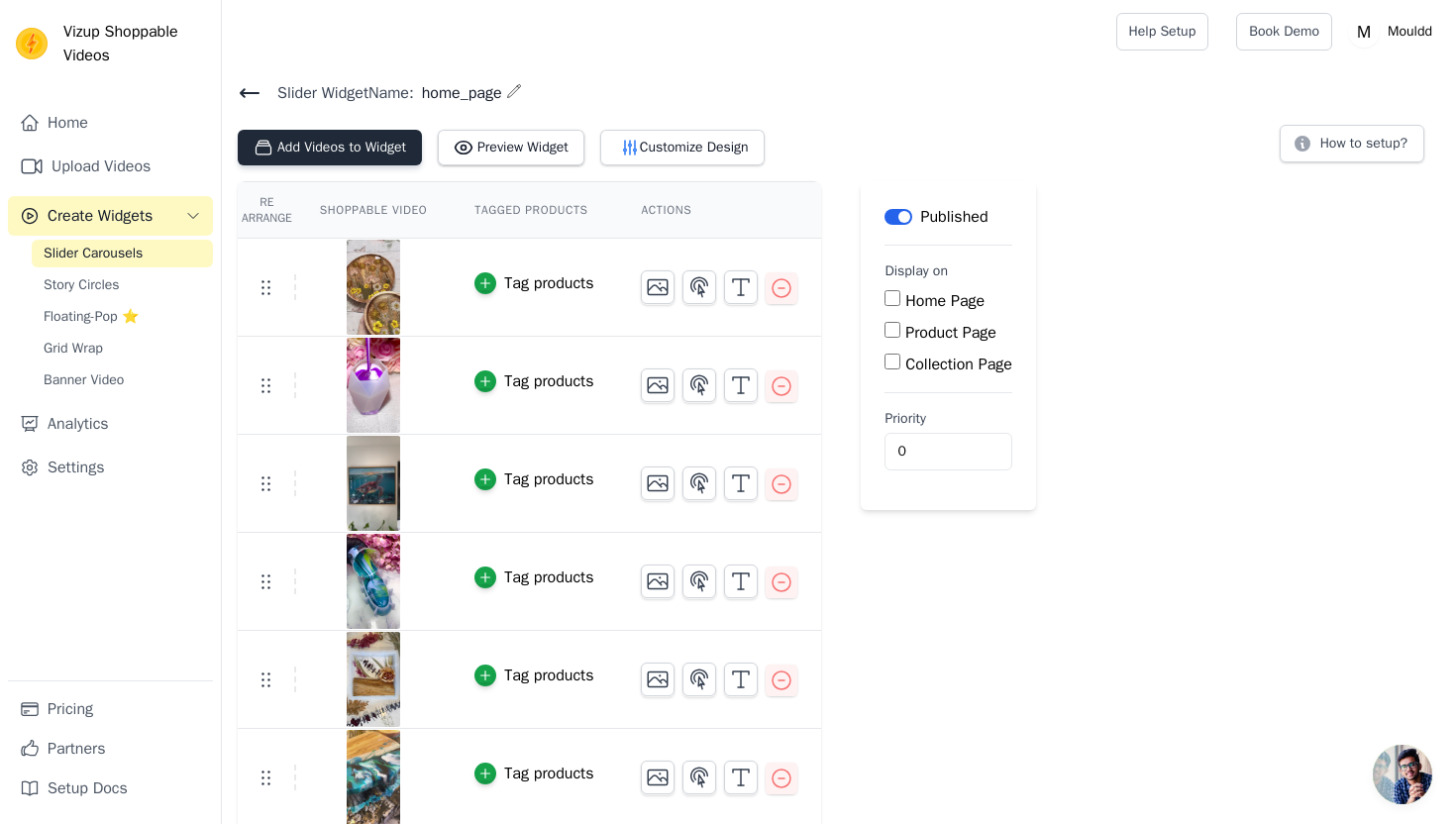 click on "Add Videos to Widget" at bounding box center (330, 148) 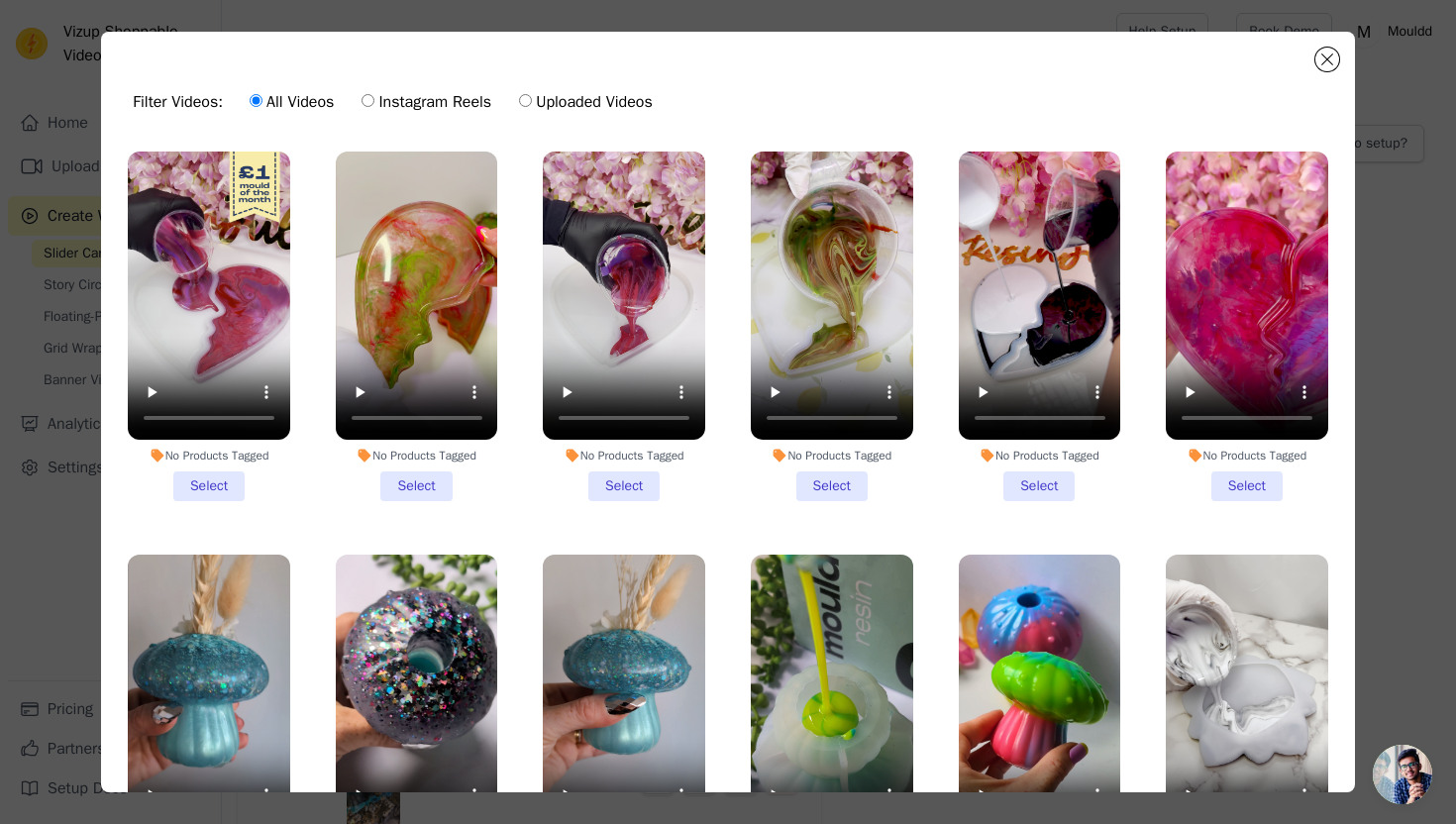 click on "No Products Tagged     Select" at bounding box center (209, 326) 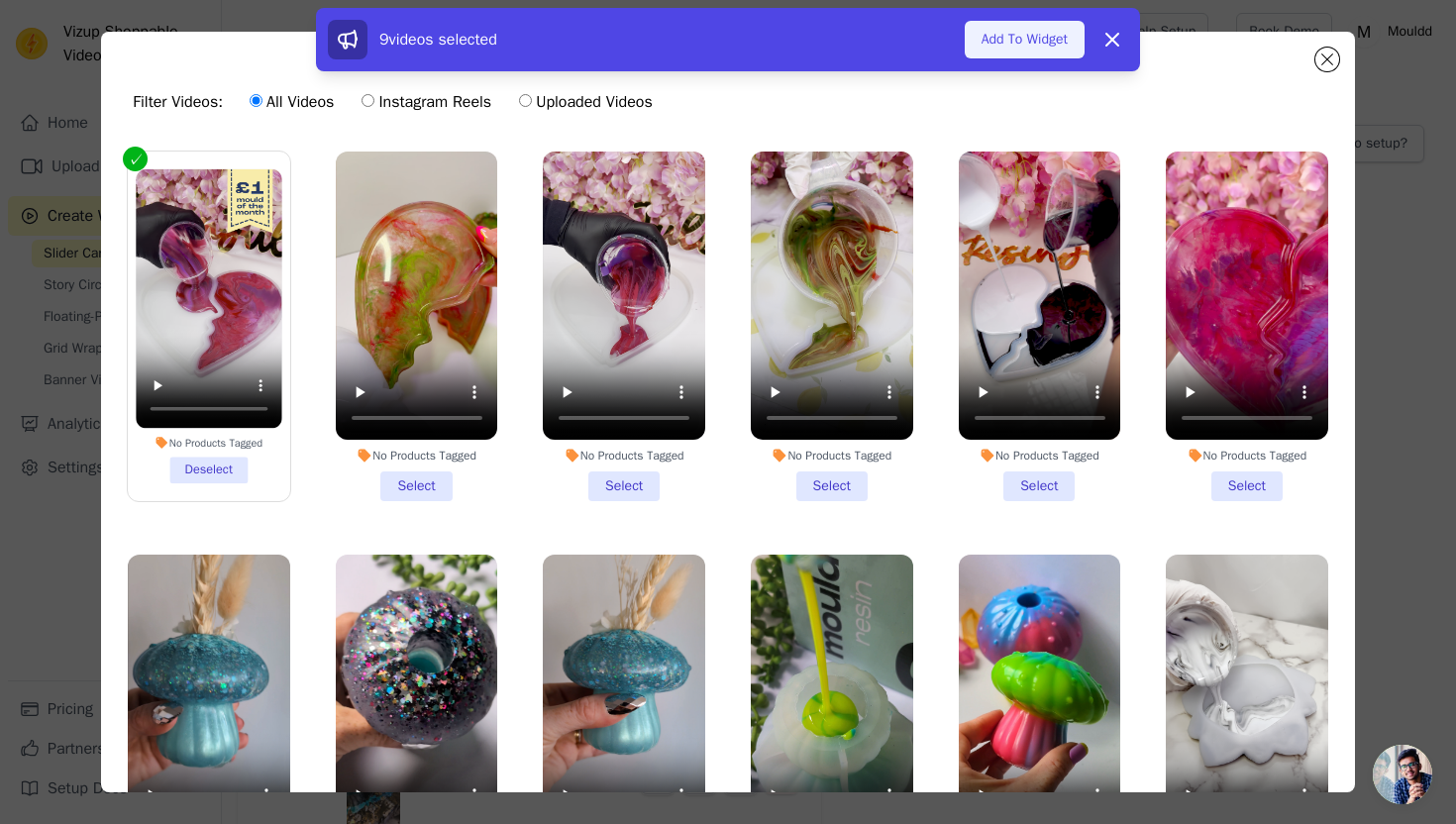 click on "Add To Widget" at bounding box center (1024, 40) 